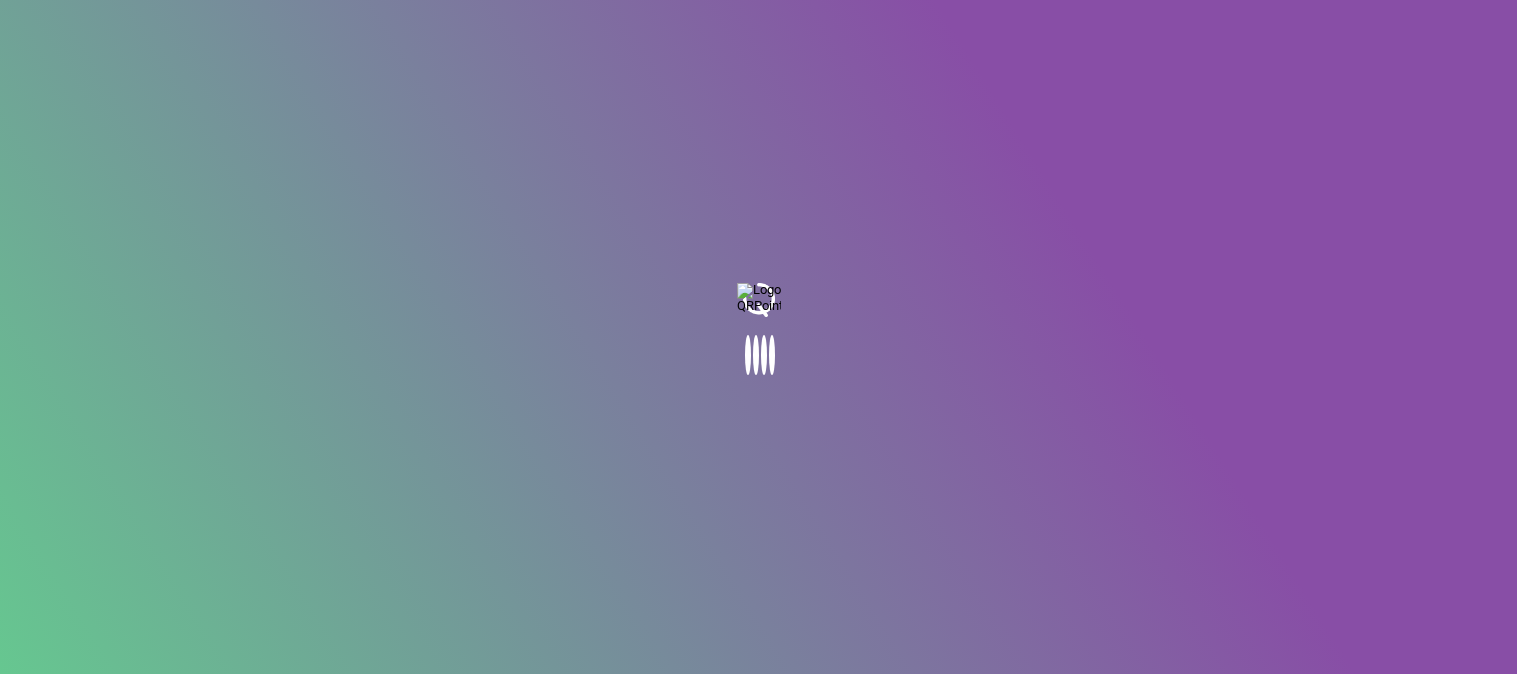scroll, scrollTop: 0, scrollLeft: 0, axis: both 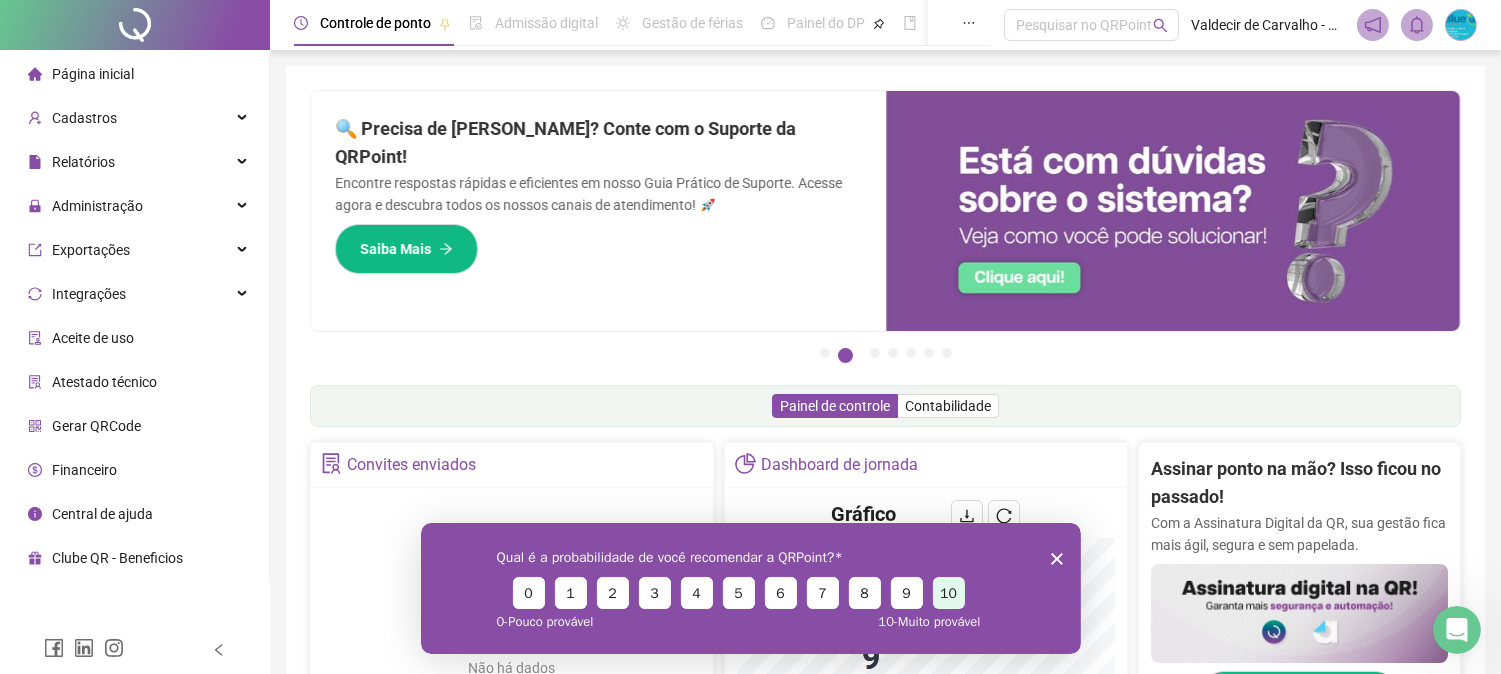 click on "10" at bounding box center [948, 592] 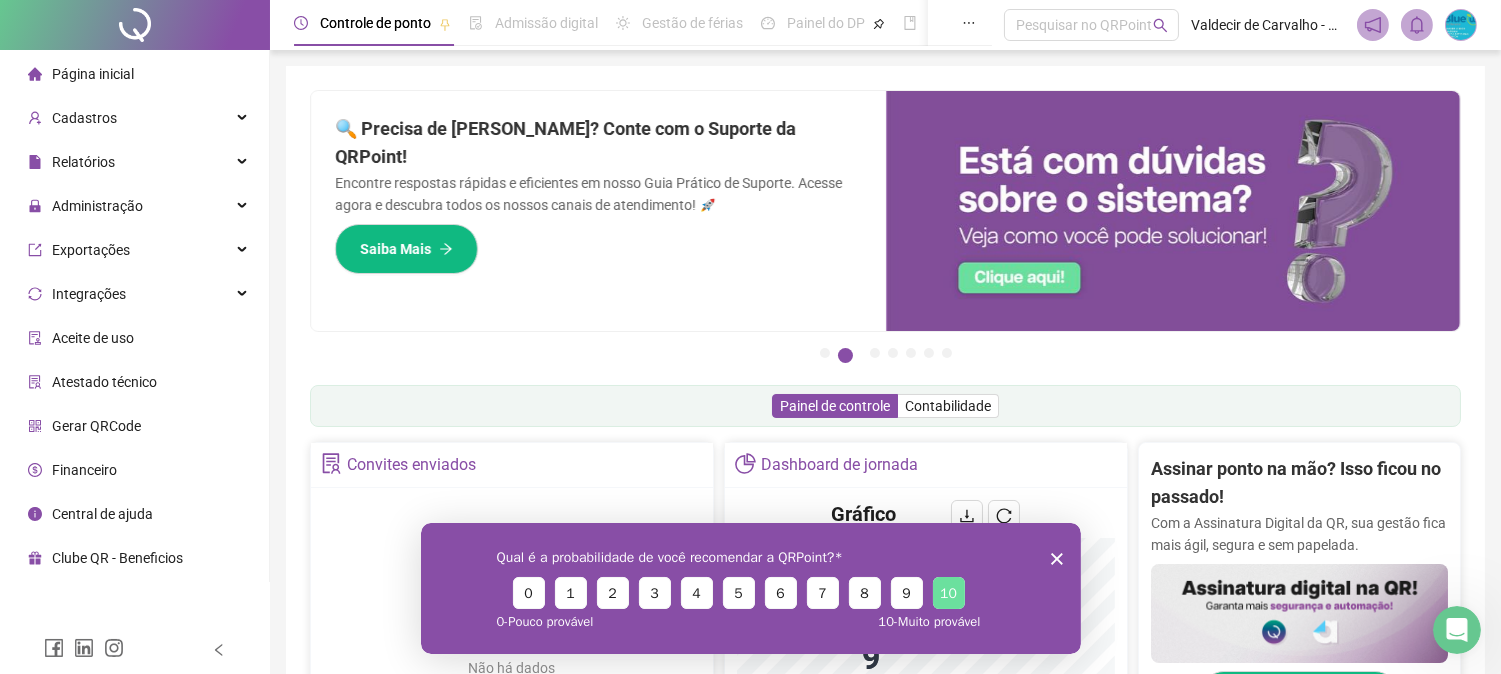 click 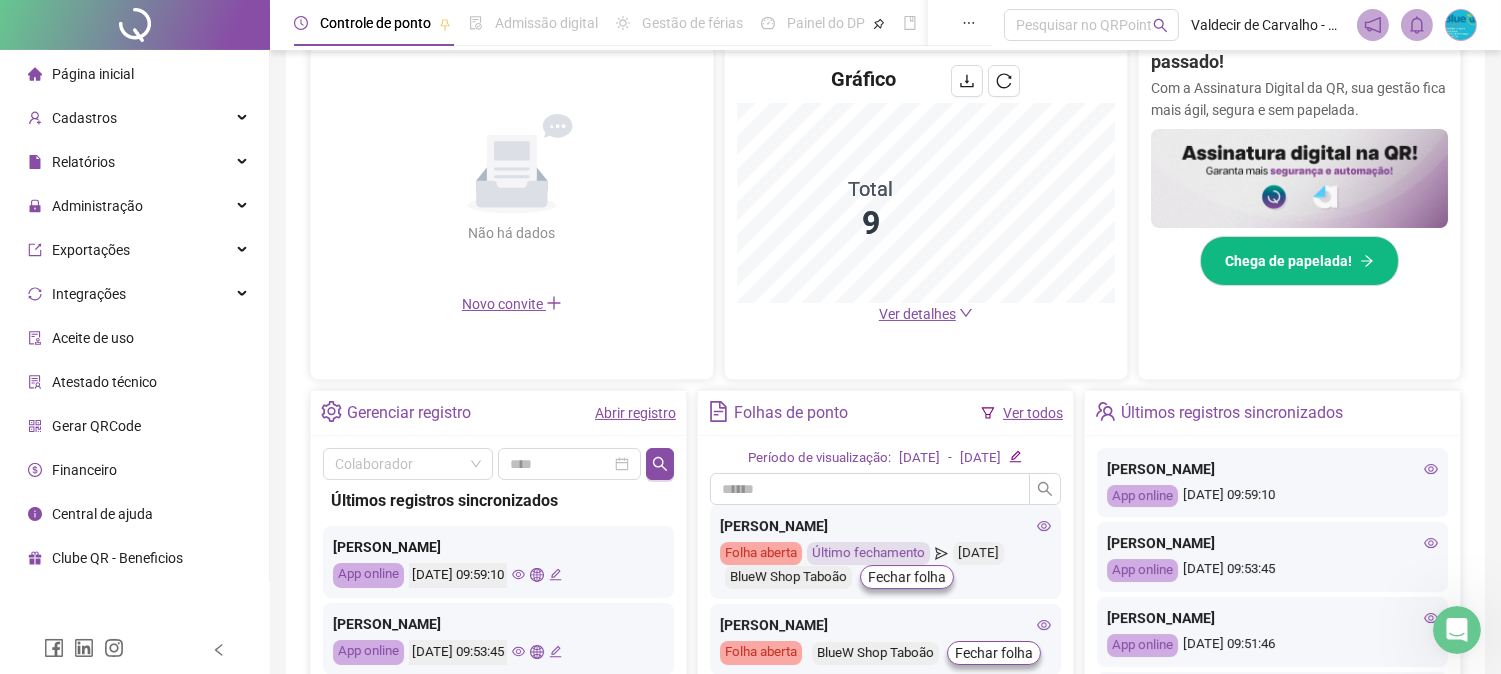 scroll, scrollTop: 54, scrollLeft: 0, axis: vertical 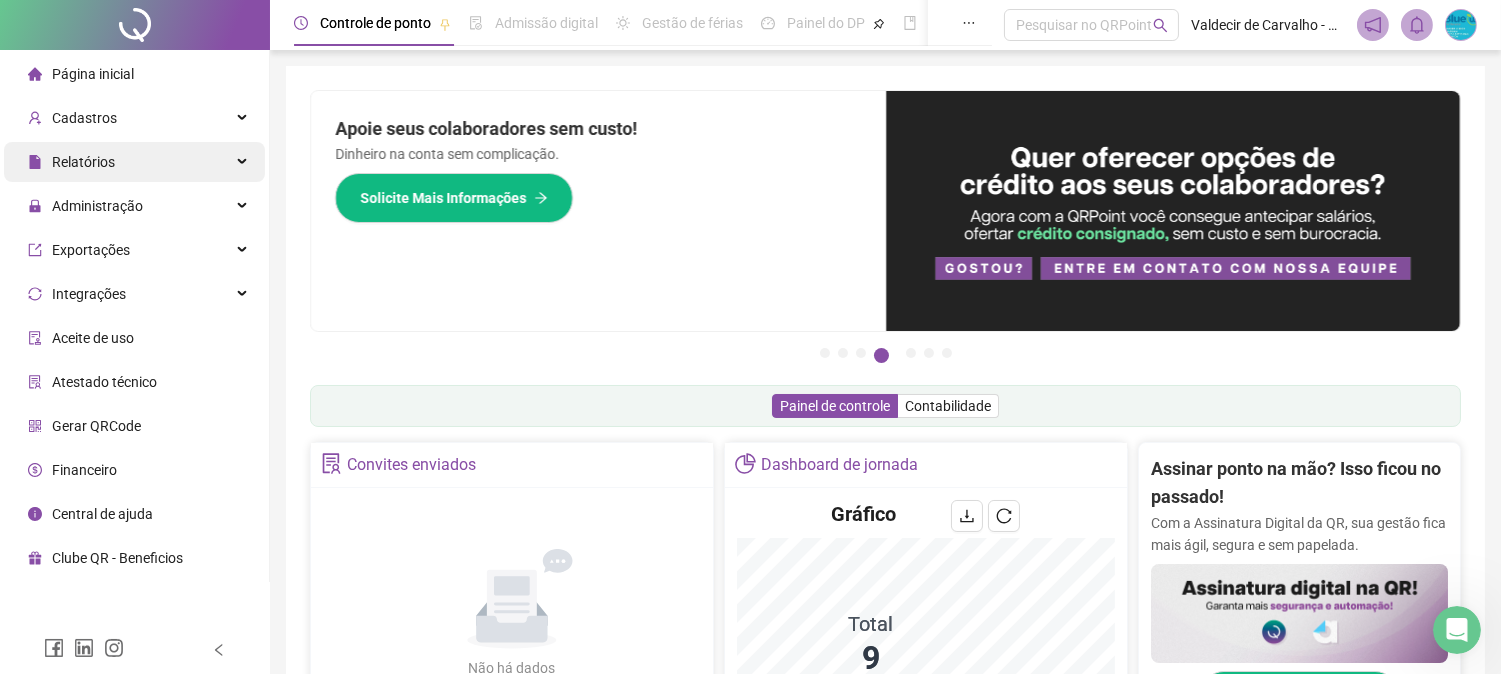 click on "Administração" at bounding box center (85, 206) 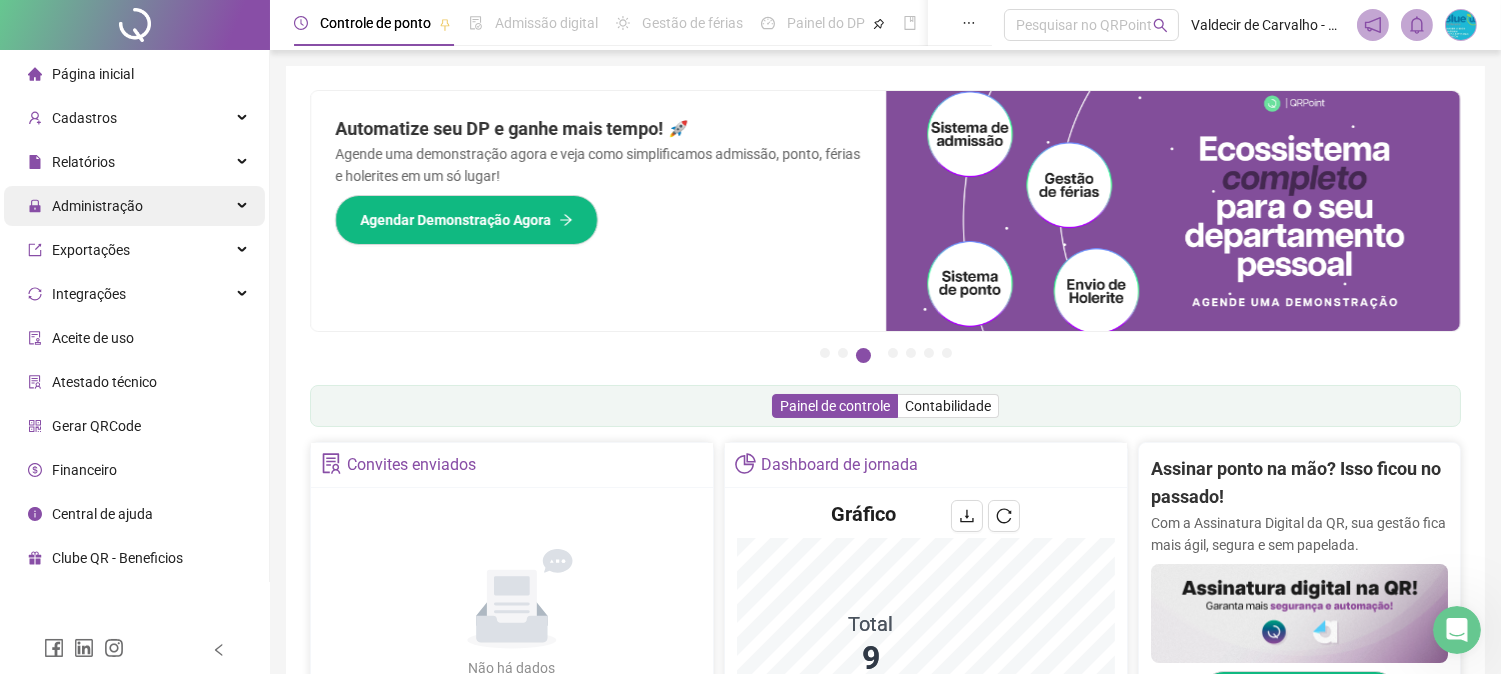 click on "Administração" at bounding box center [85, 206] 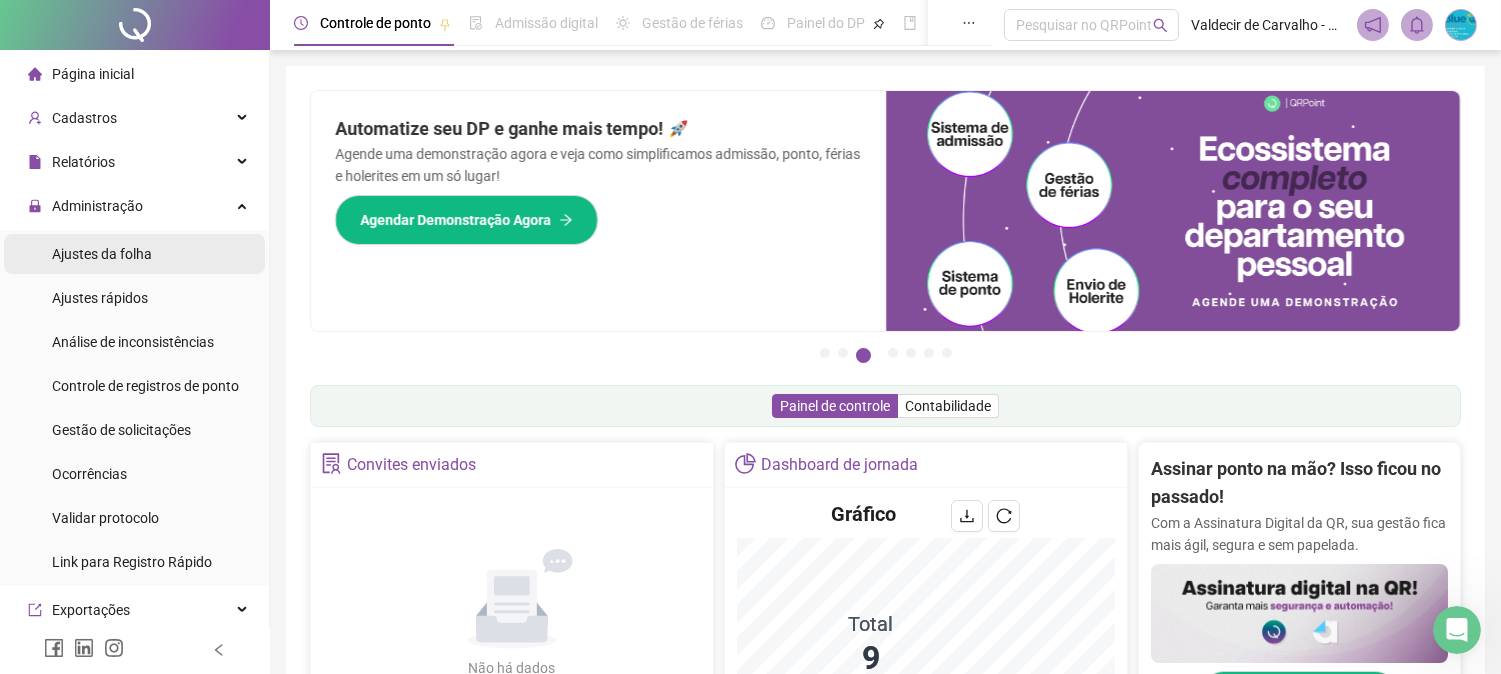 click on "Ajustes da folha" at bounding box center [102, 254] 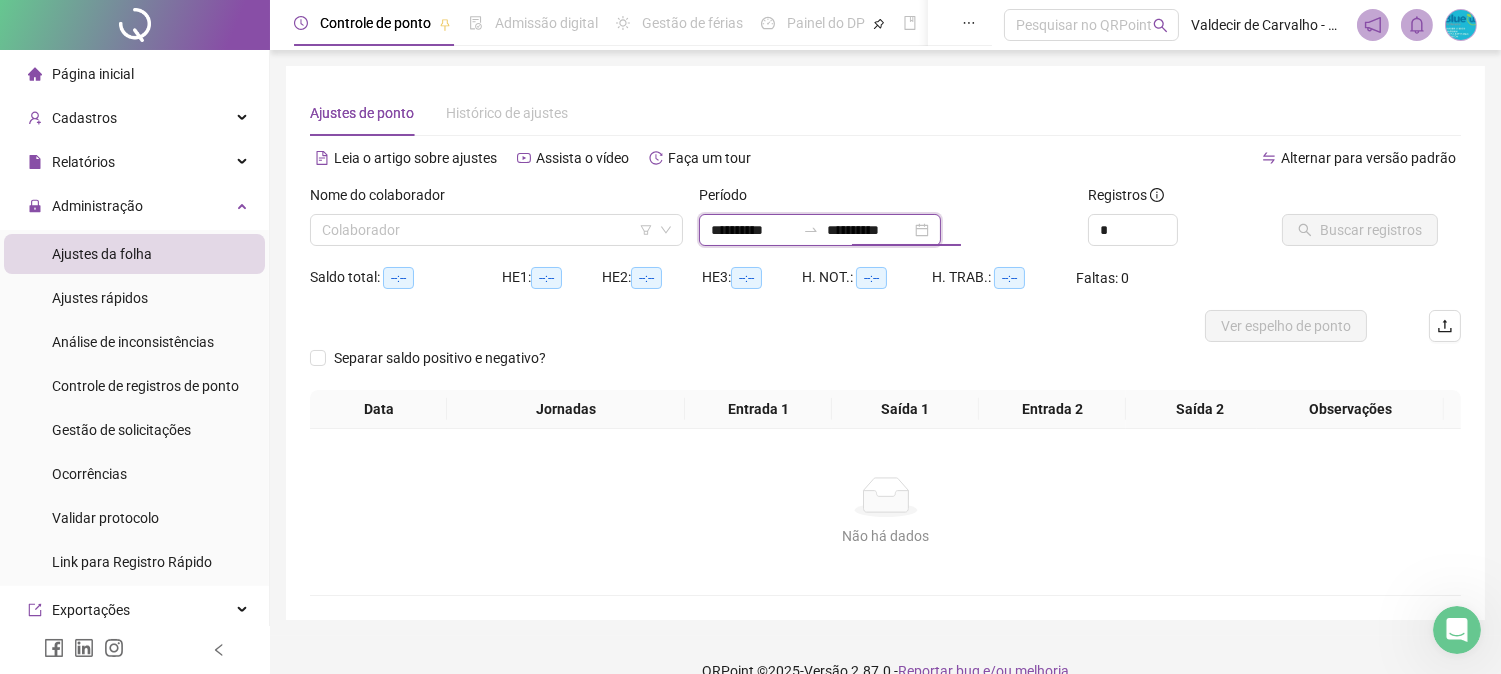 click on "**********" at bounding box center [869, 230] 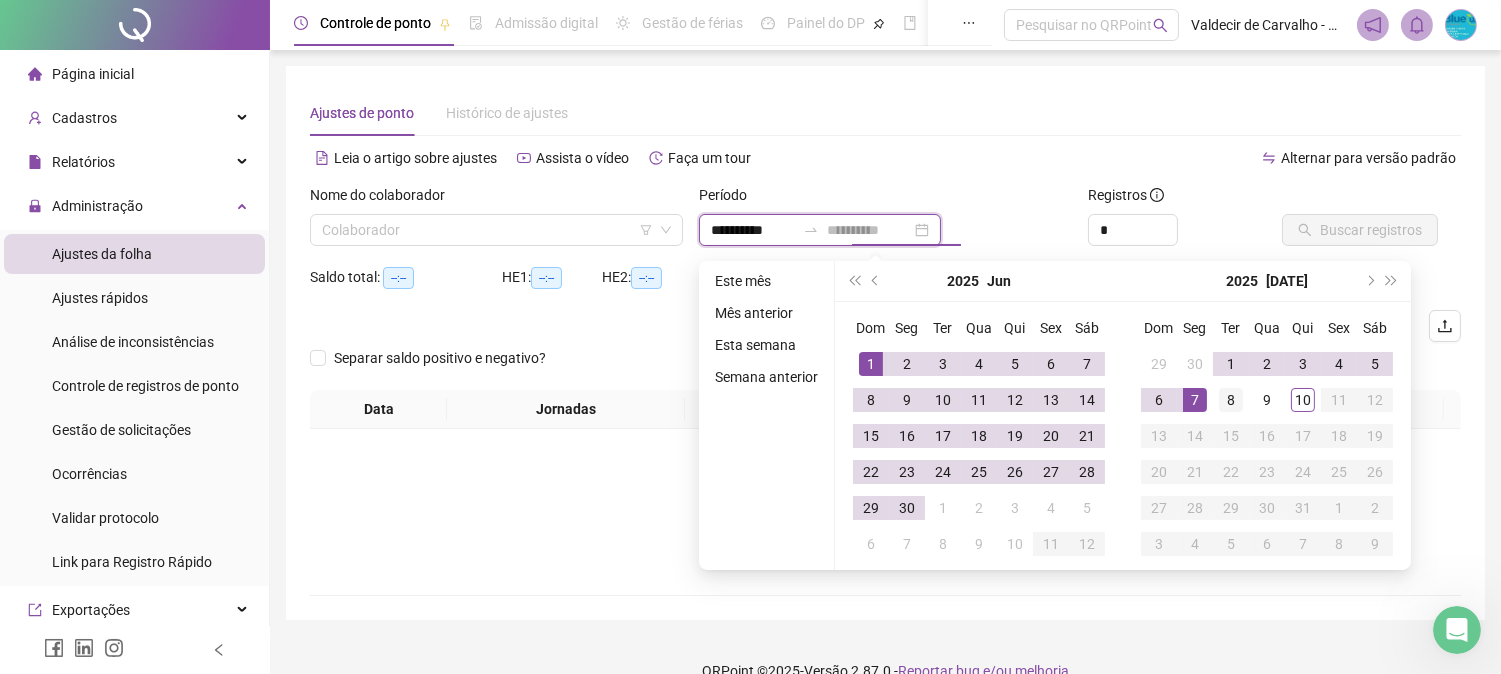 type on "**********" 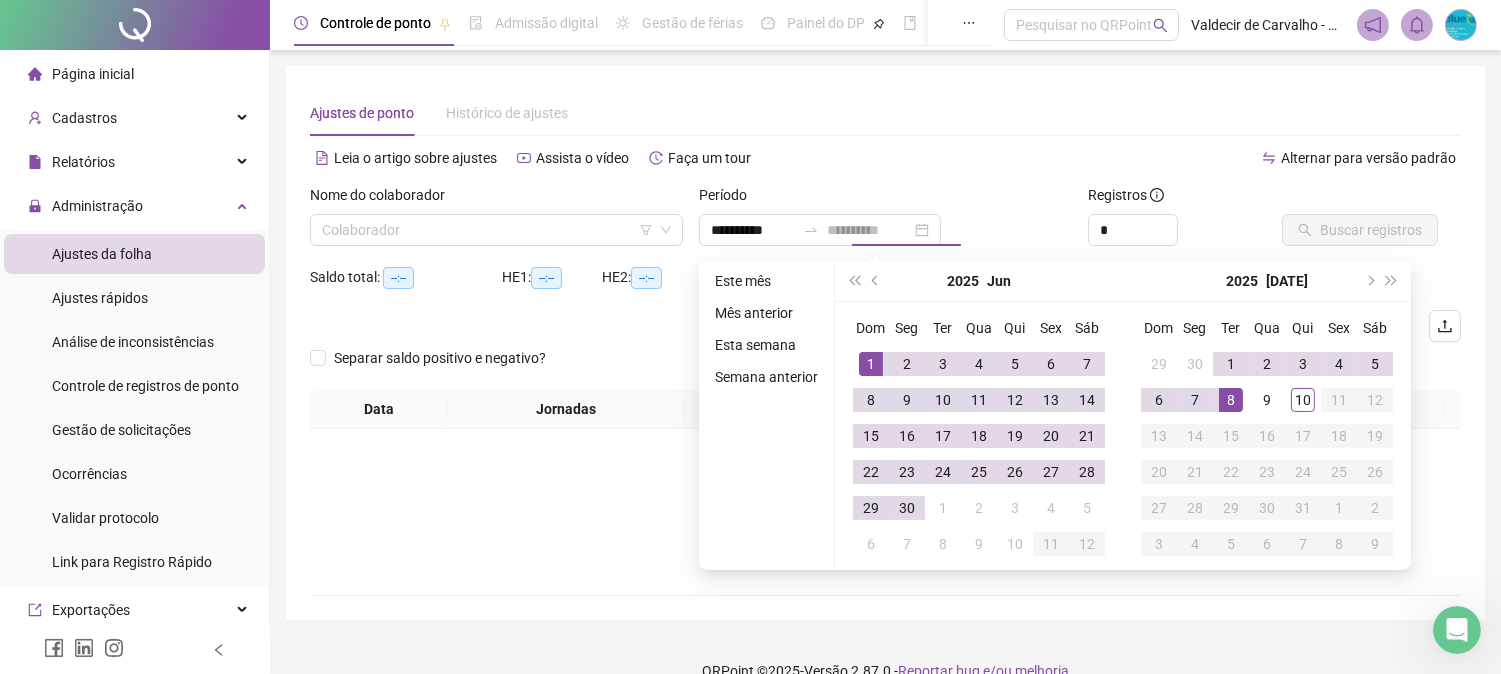 click on "8" at bounding box center (1231, 400) 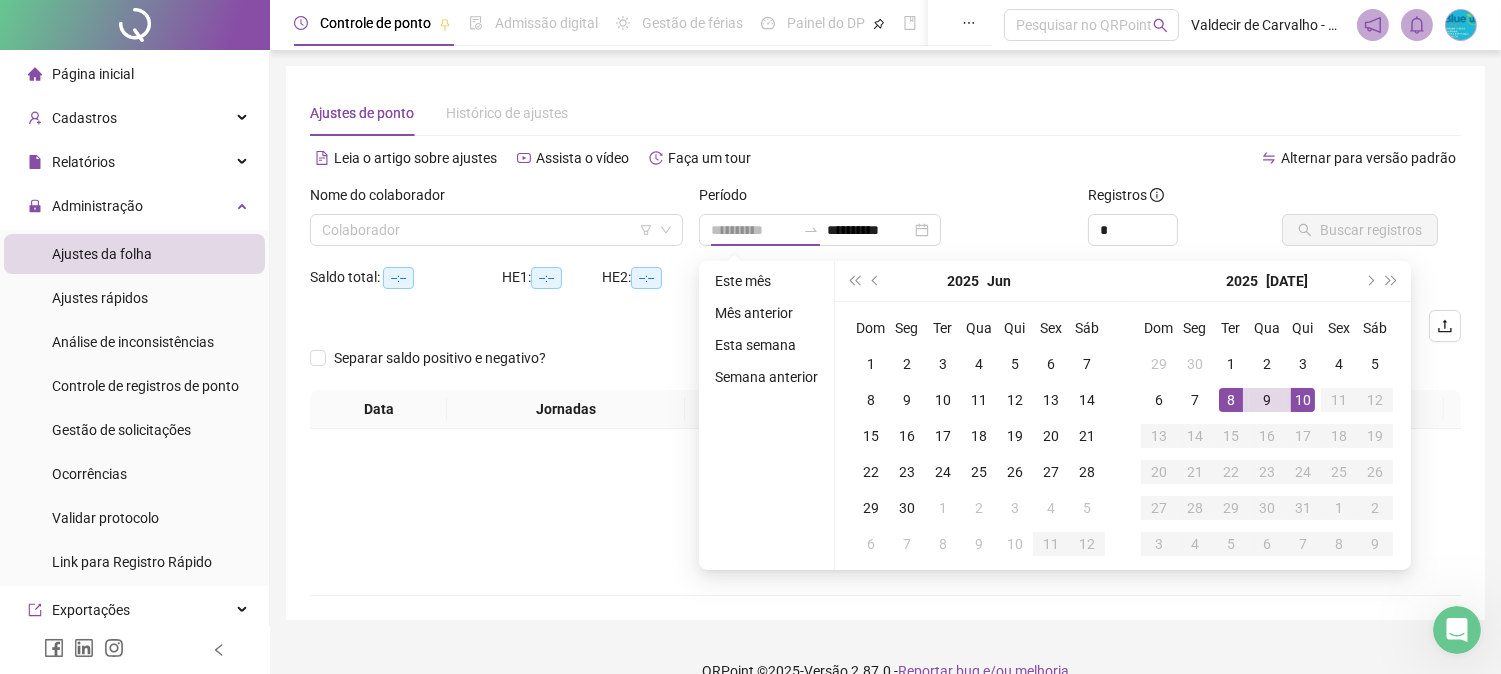 click on "10" at bounding box center [1303, 400] 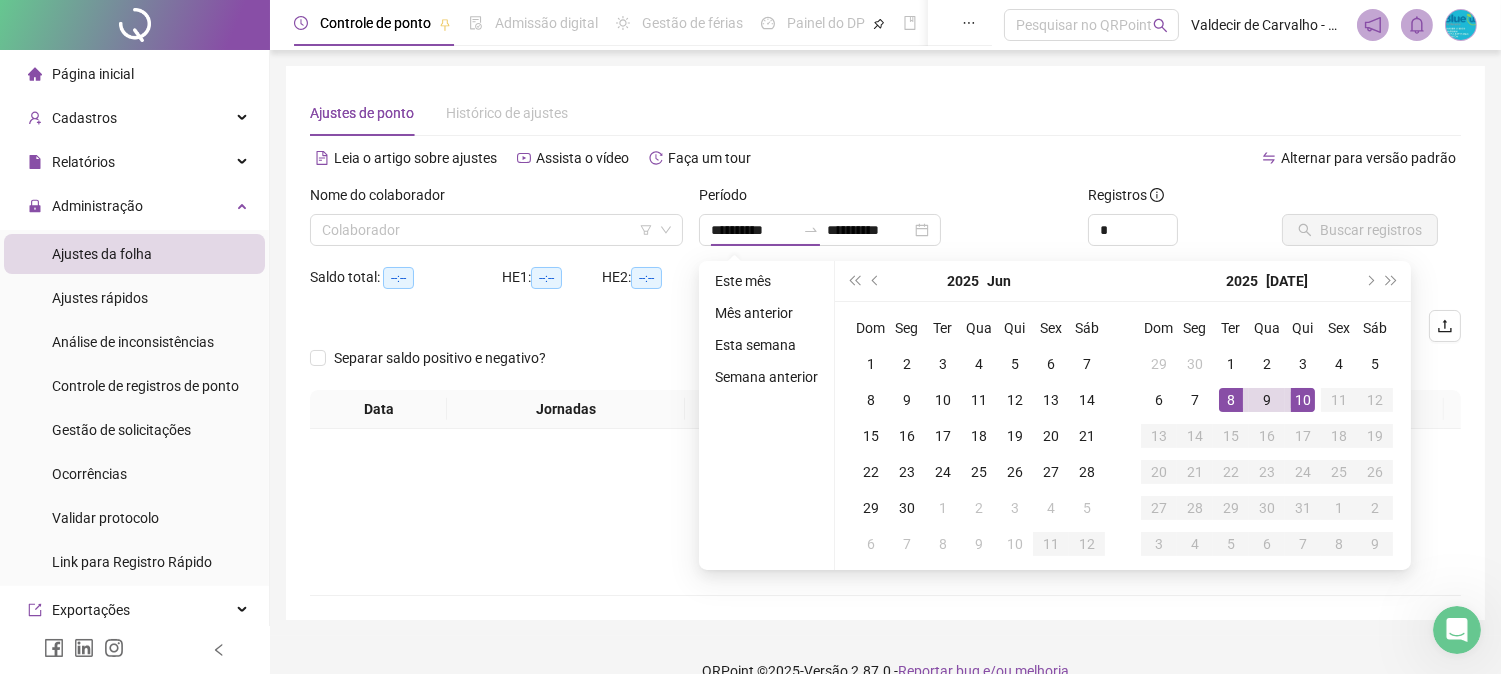 type on "**********" 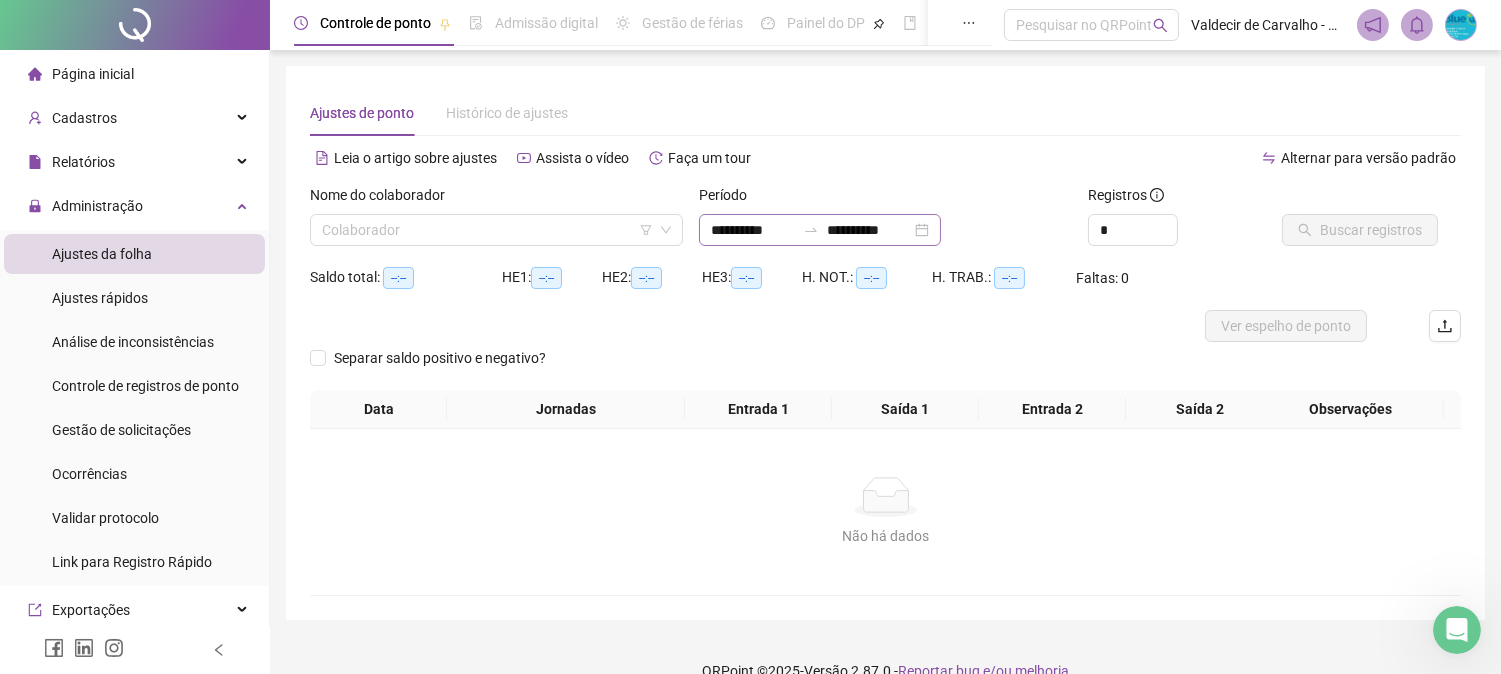 click on "**********" at bounding box center (820, 230) 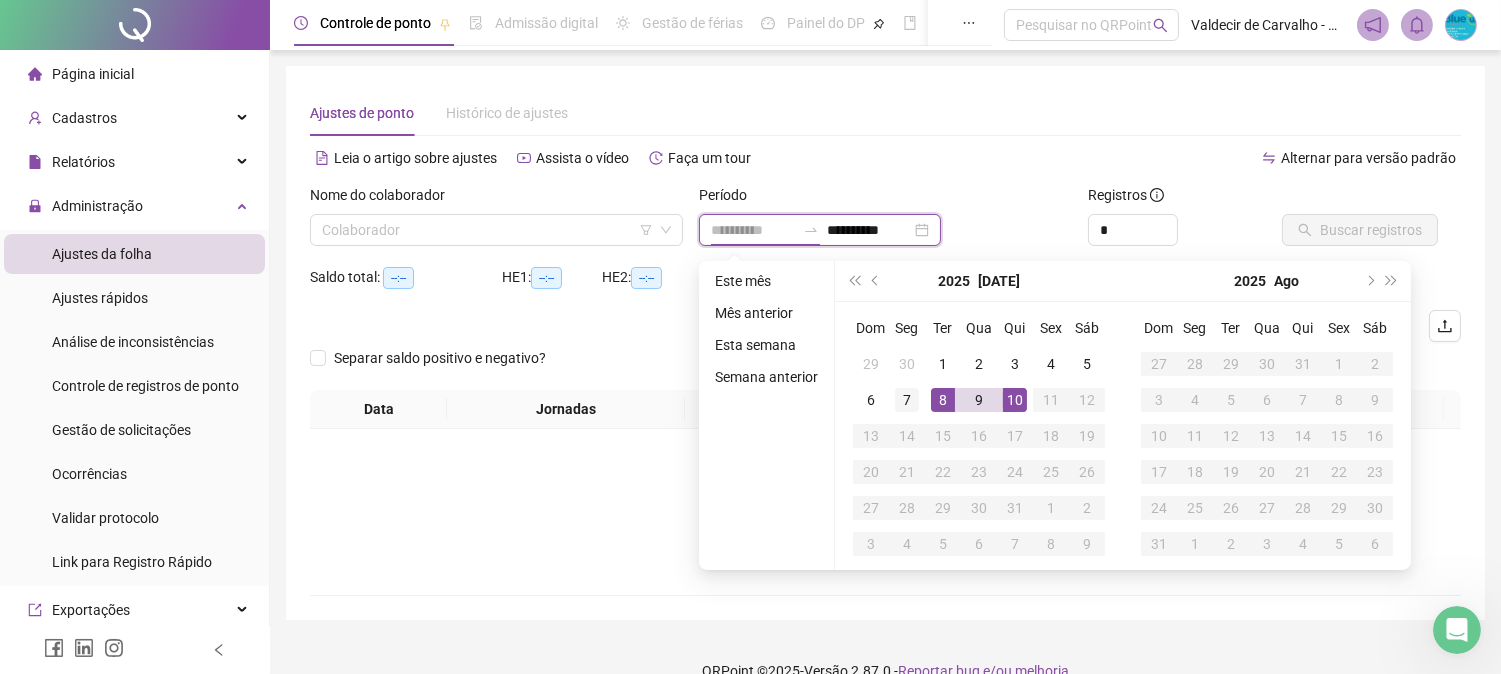 type on "**********" 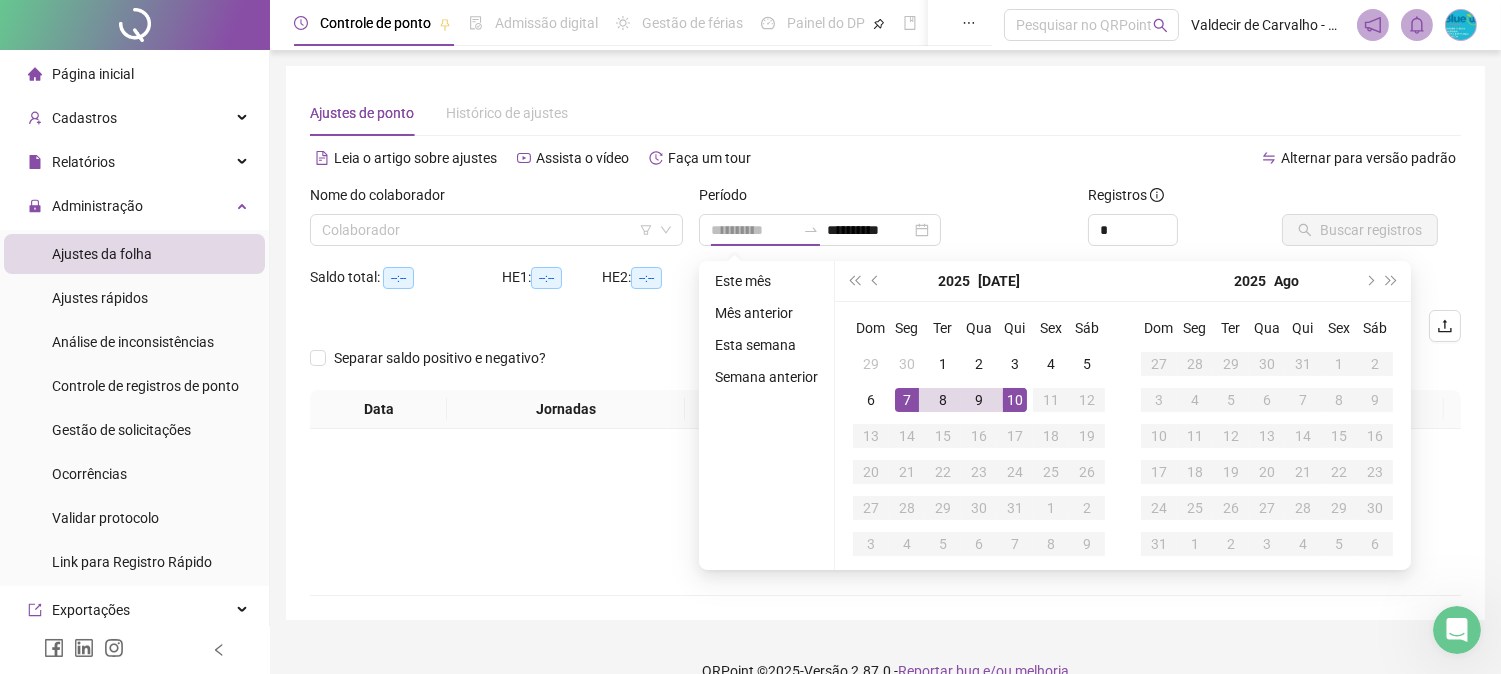 click on "7" at bounding box center [907, 400] 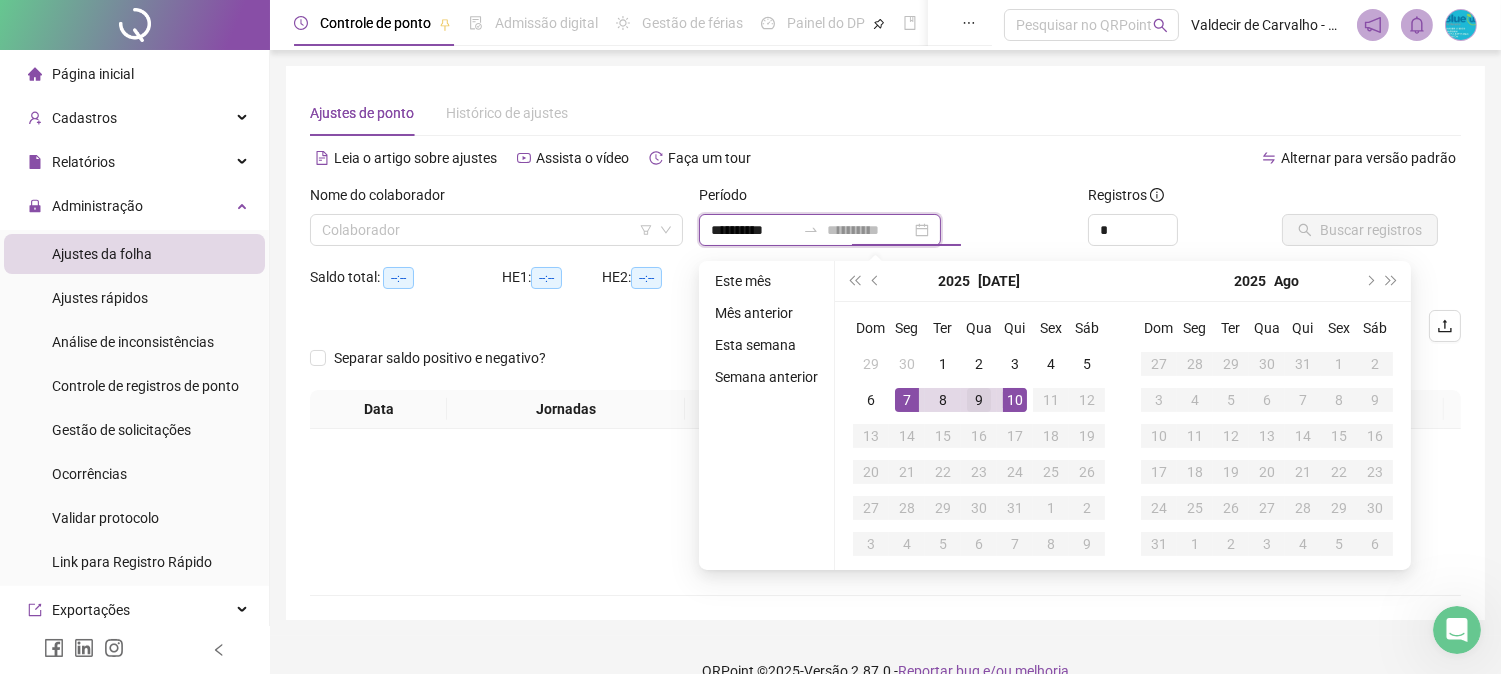 type on "**********" 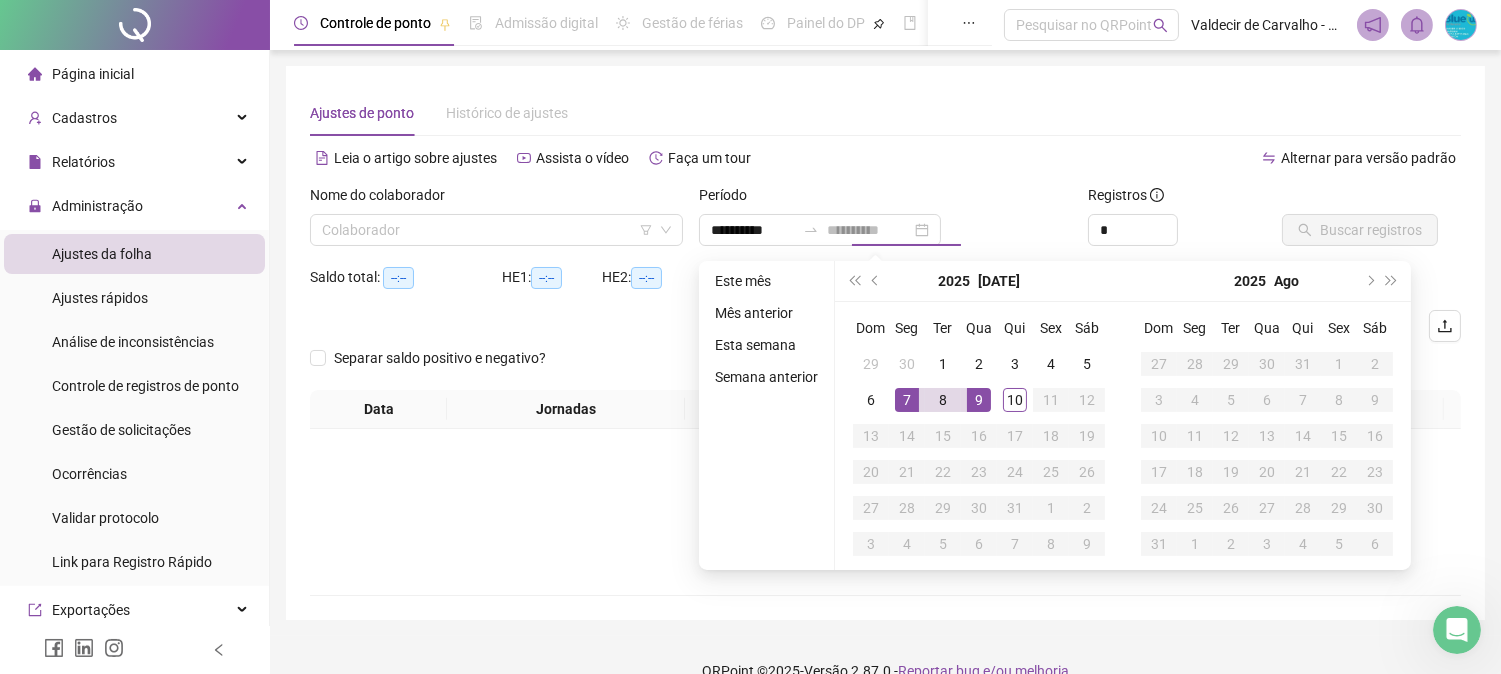 click on "9" at bounding box center [979, 400] 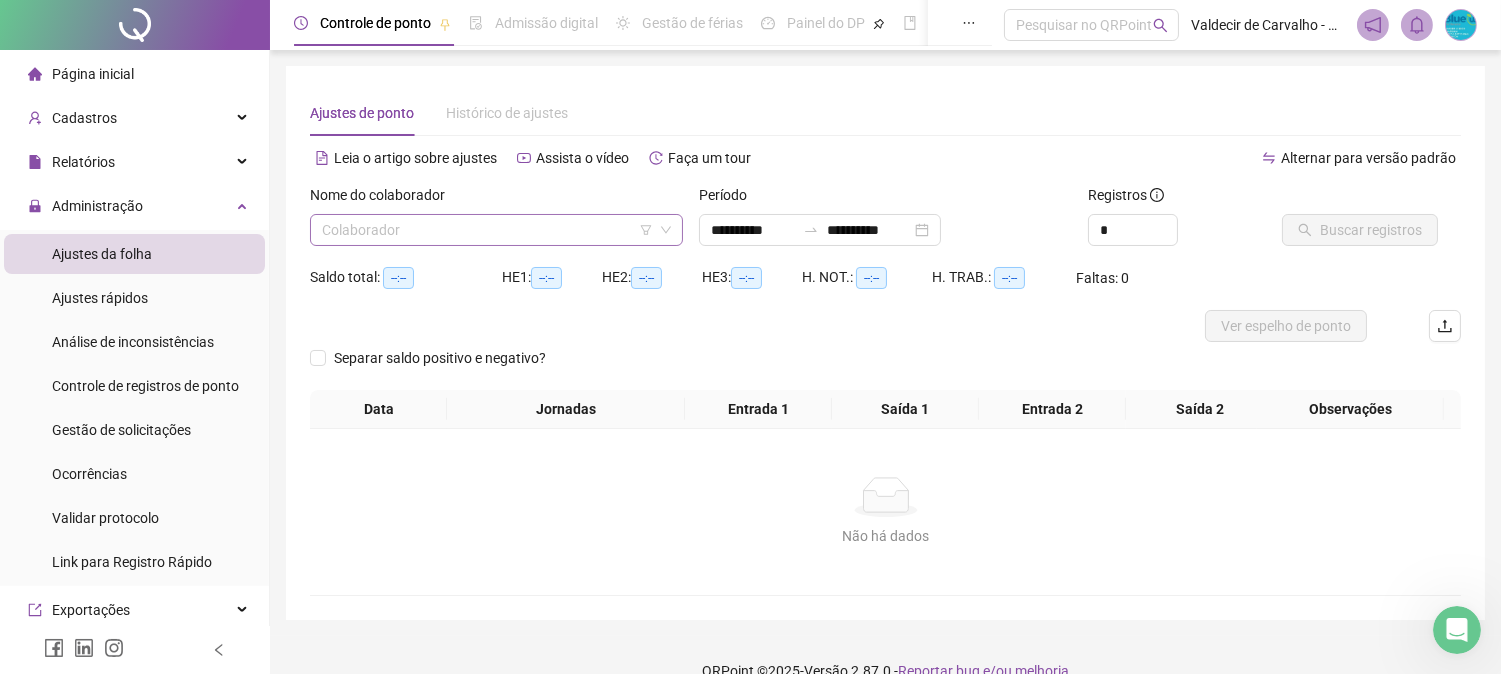 click at bounding box center (490, 230) 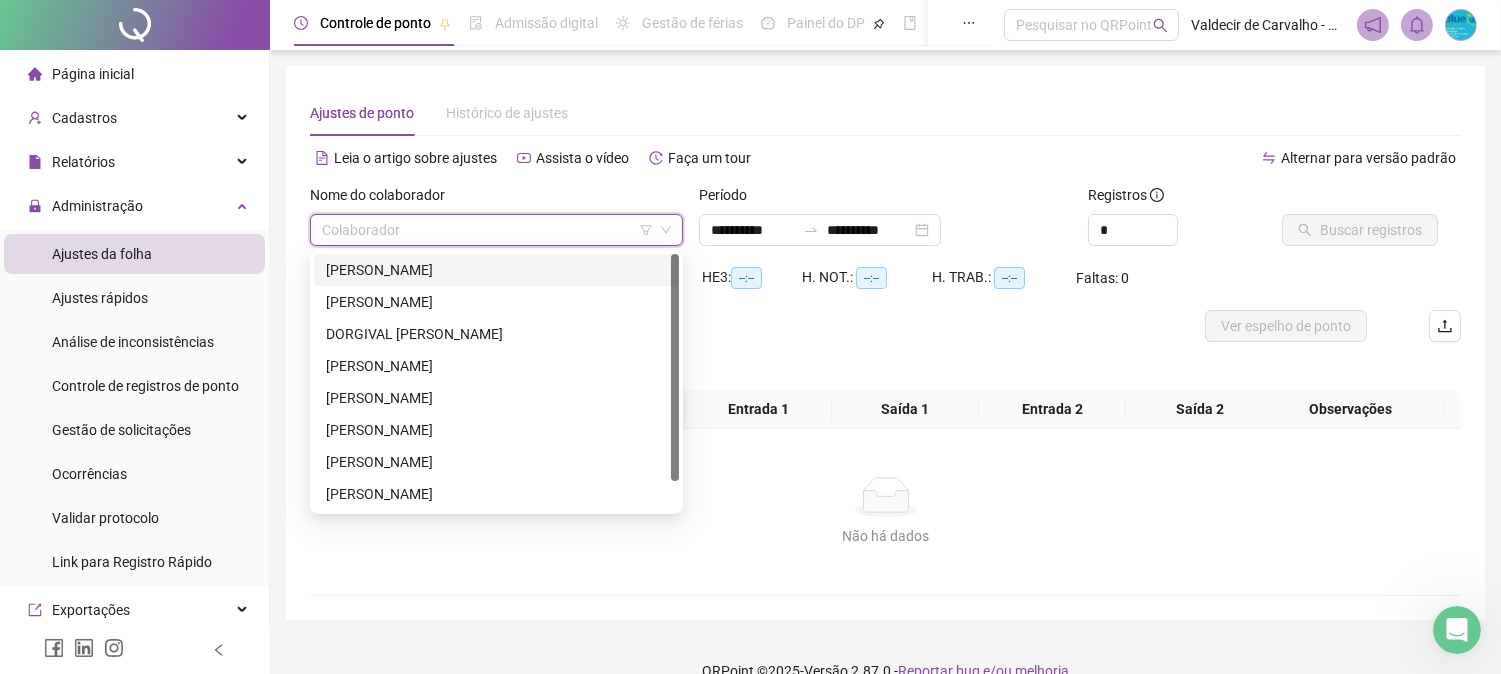 click on "[PERSON_NAME]" at bounding box center (496, 270) 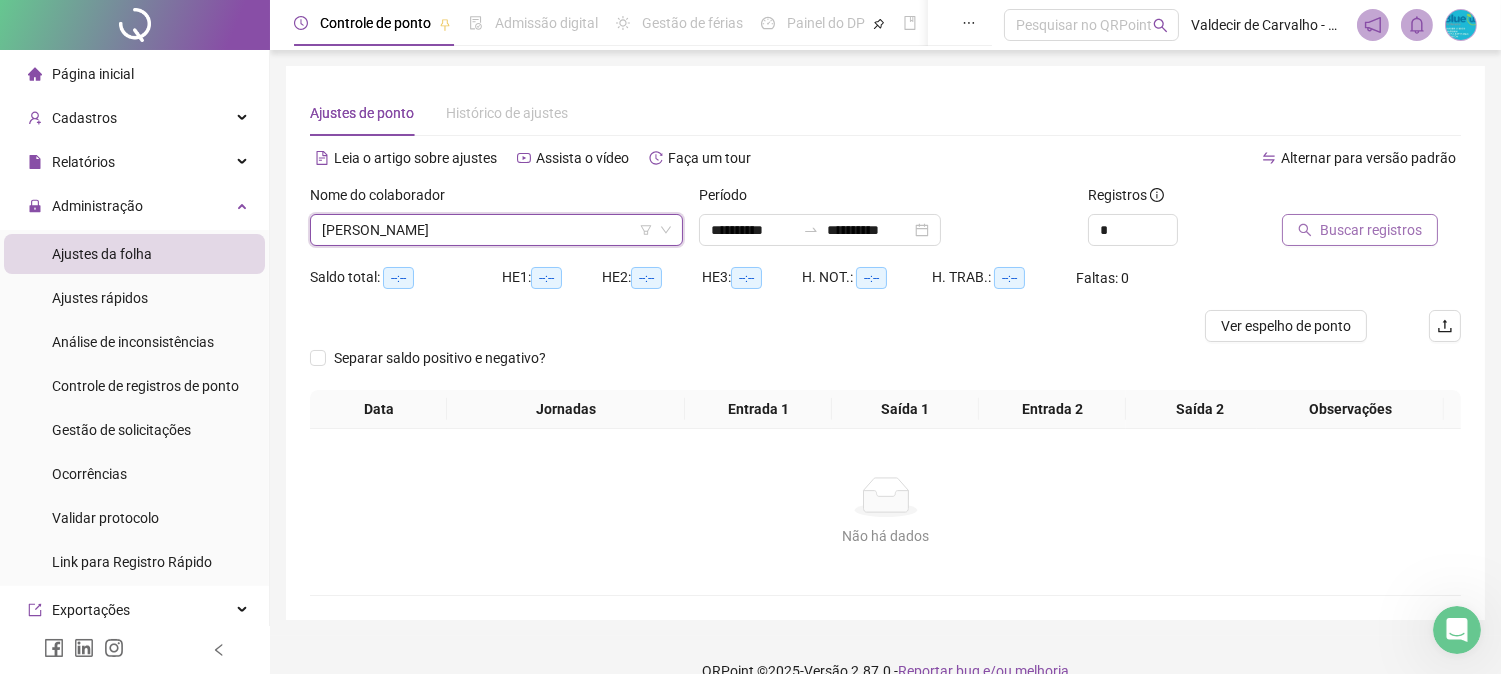 click on "Buscar registros" at bounding box center [1371, 230] 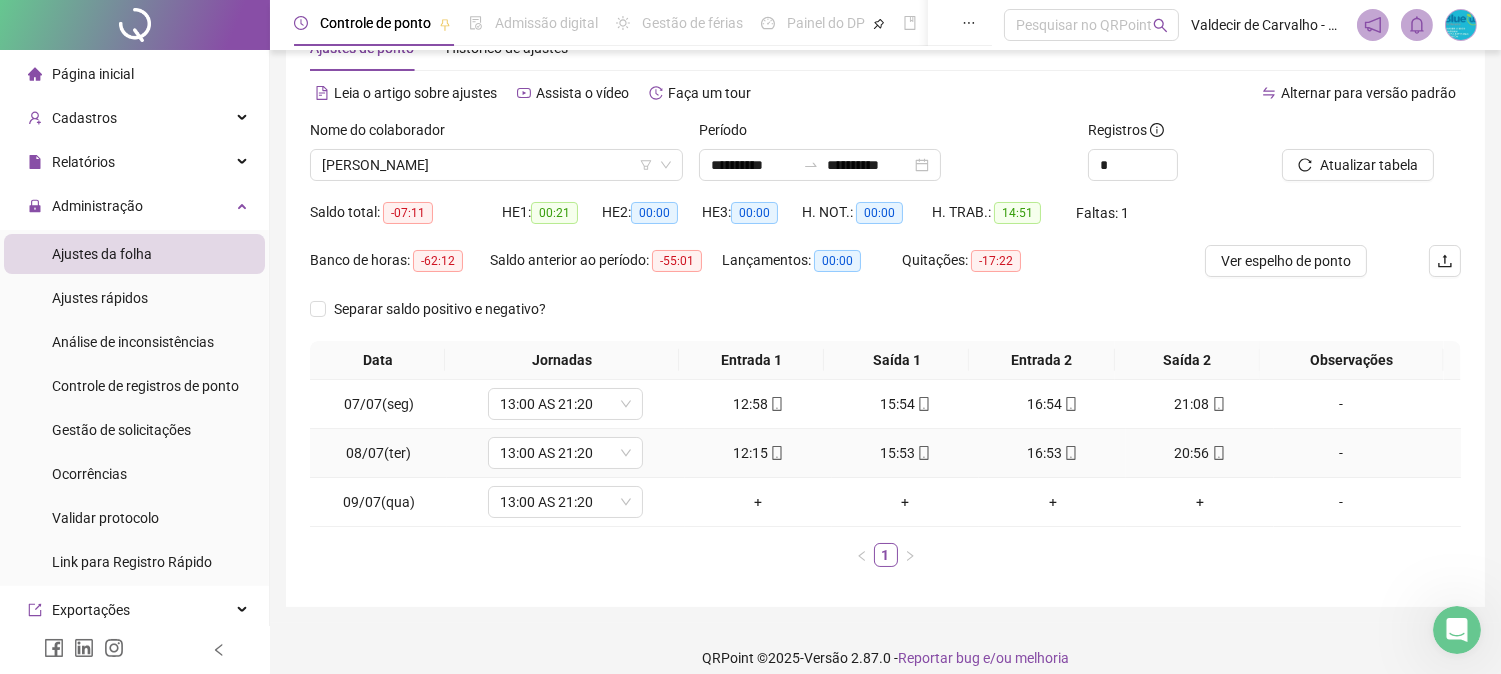 scroll, scrollTop: 83, scrollLeft: 0, axis: vertical 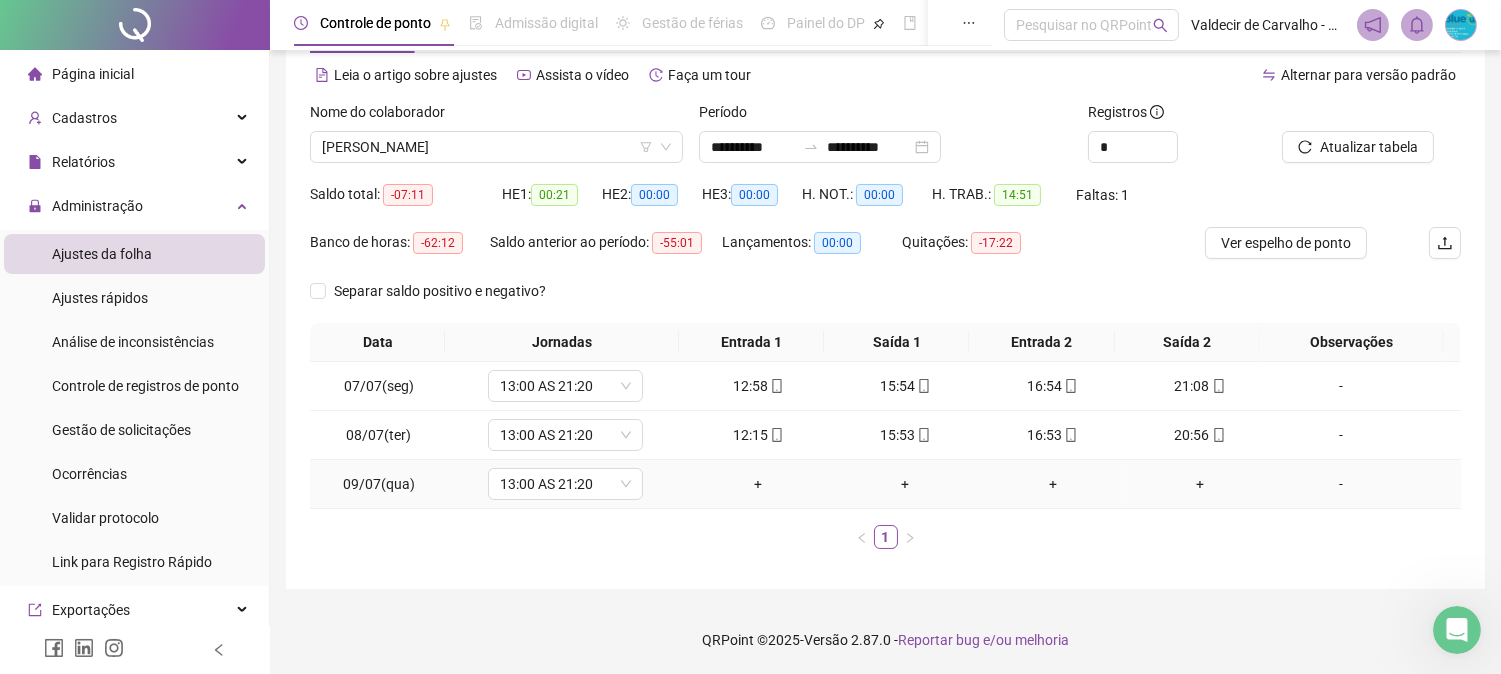 click on "-" at bounding box center [1341, 484] 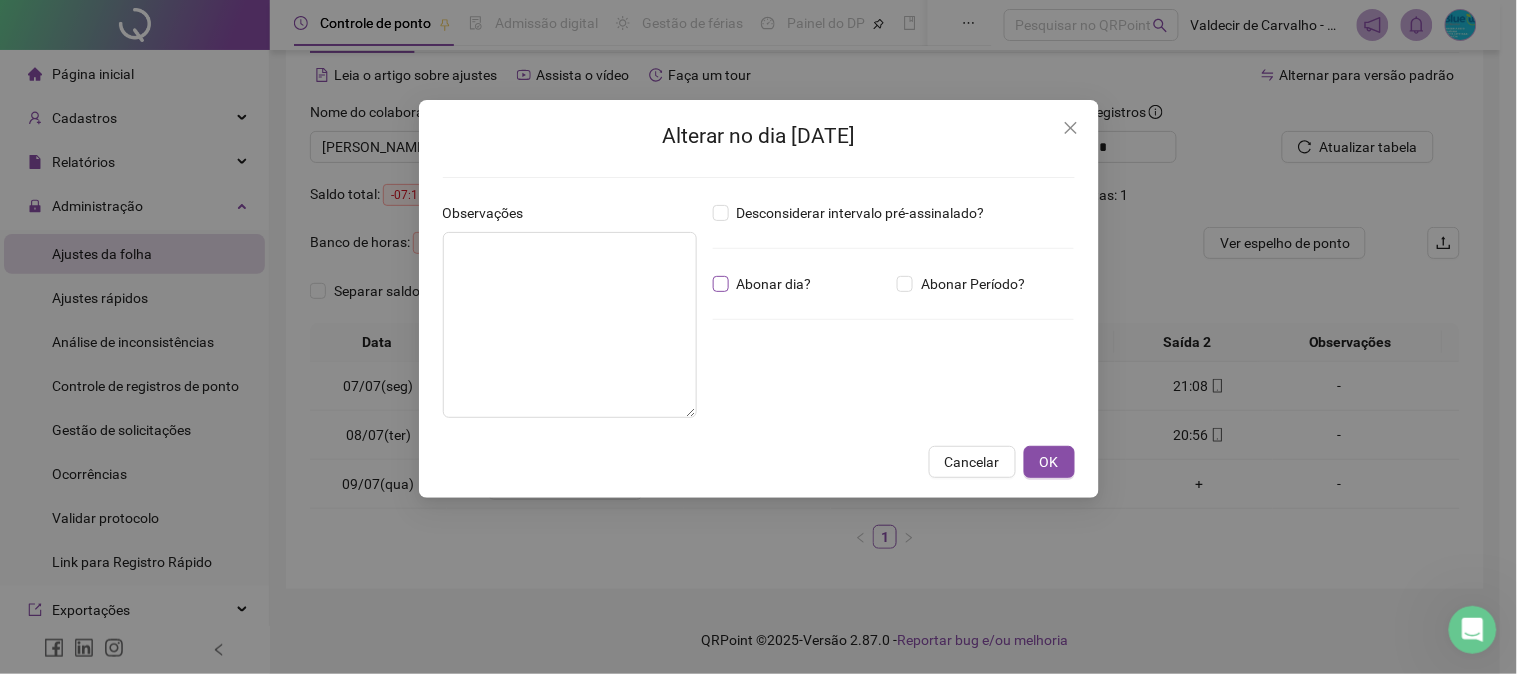 click on "Abonar dia?" at bounding box center (774, 284) 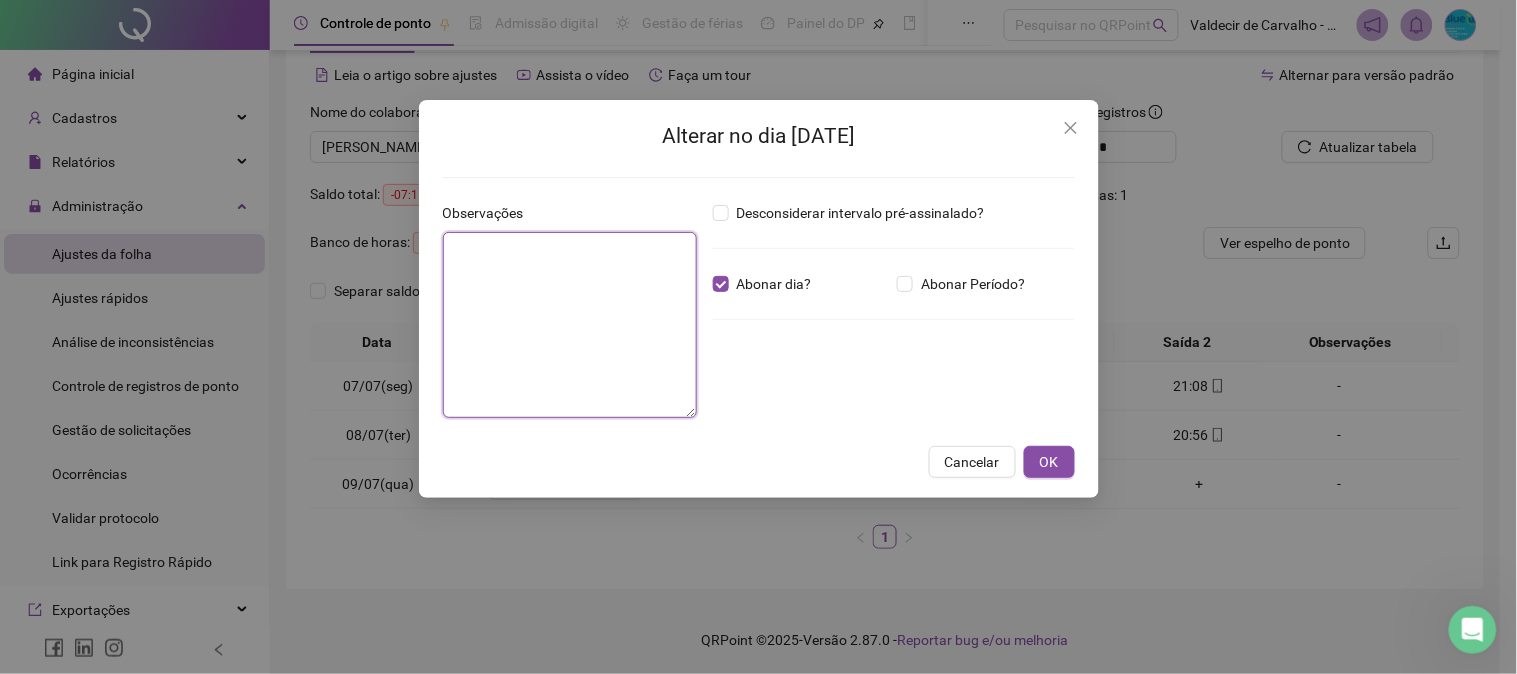 click at bounding box center [570, 325] 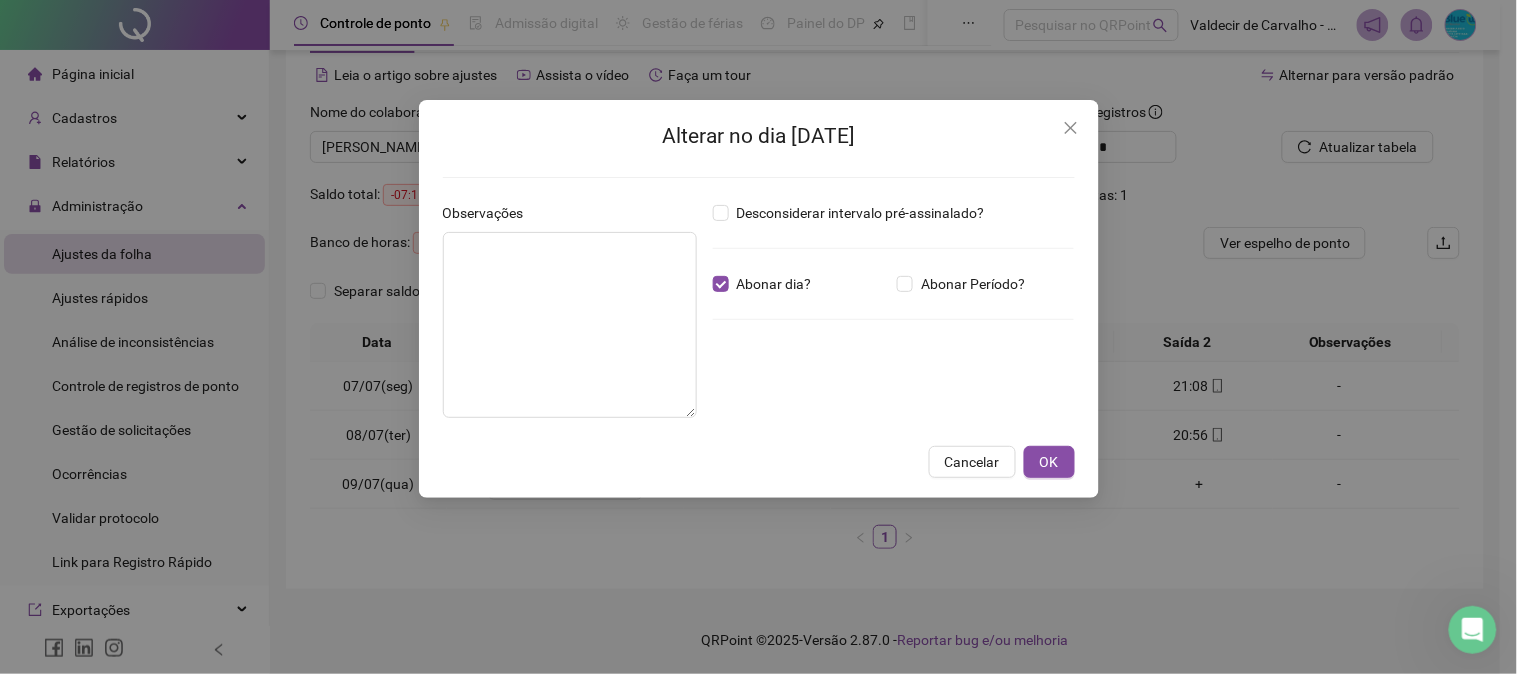 drag, startPoint x: 728, startPoint y: 283, endPoint x: 795, endPoint y: 247, distance: 76.05919 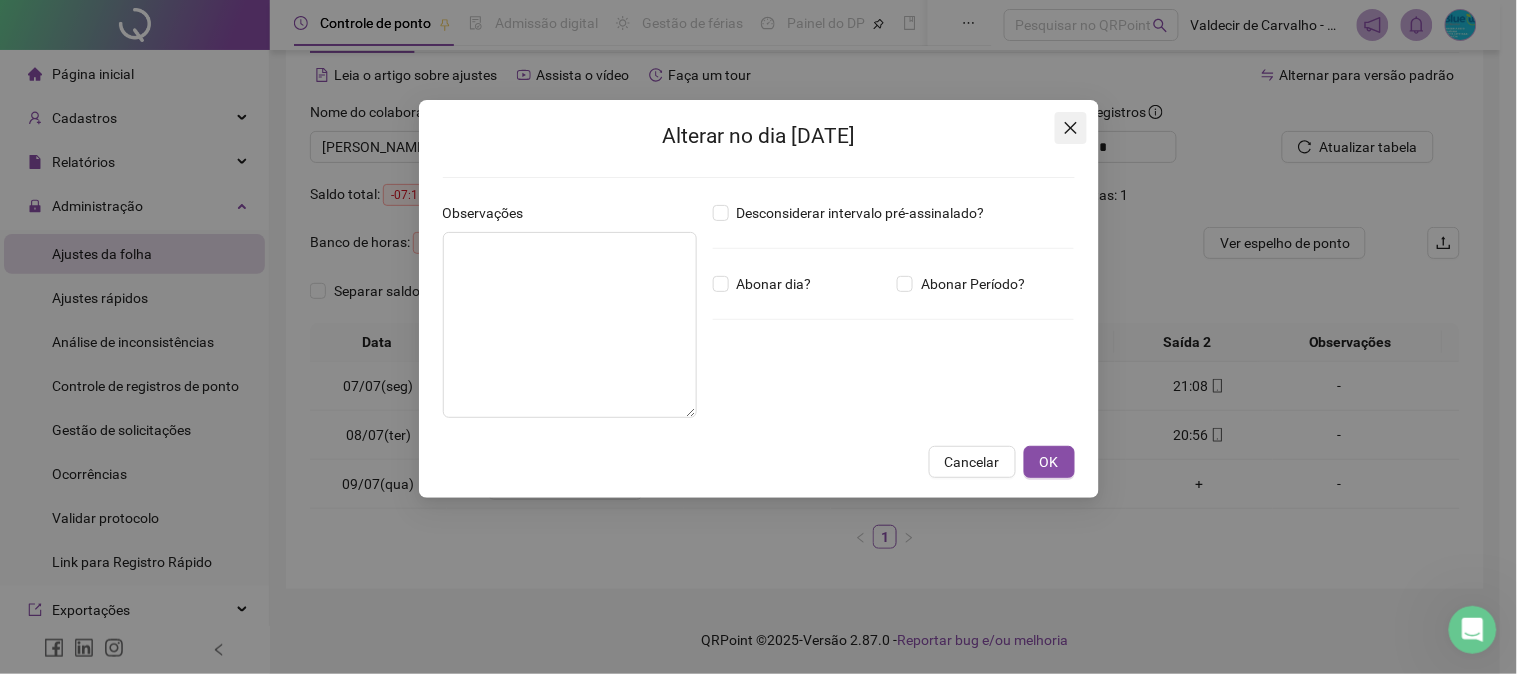 click 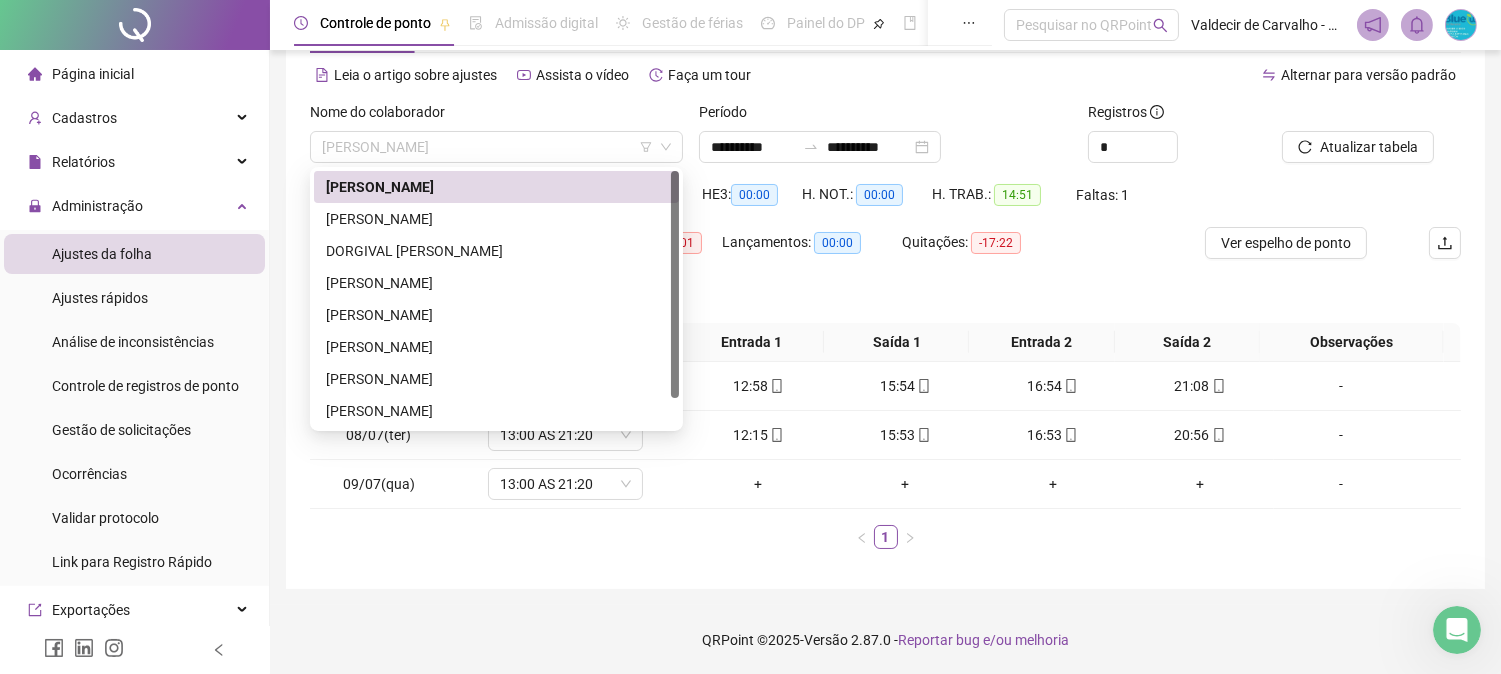 drag, startPoint x: 523, startPoint y: 132, endPoint x: 510, endPoint y: 178, distance: 47.801674 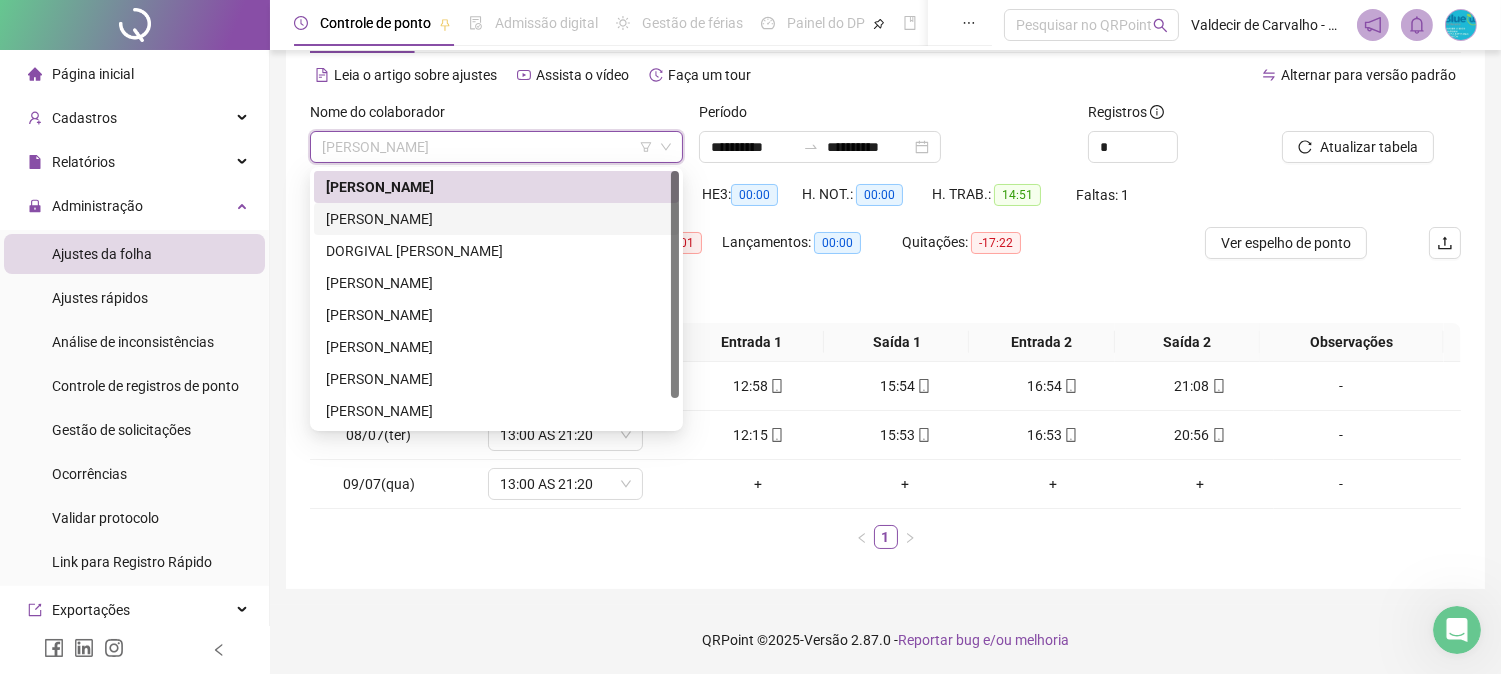 drag, startPoint x: 511, startPoint y: 216, endPoint x: 740, endPoint y: 258, distance: 232.81967 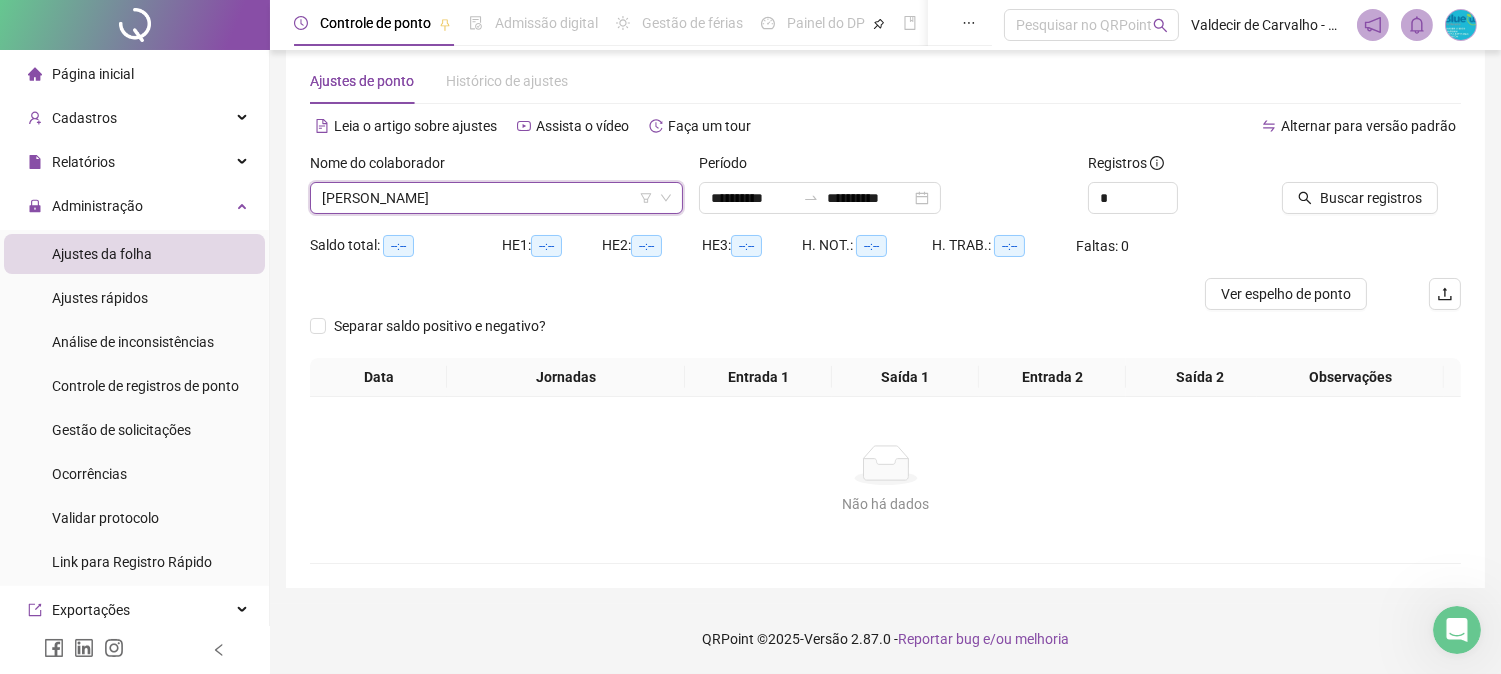 scroll, scrollTop: 31, scrollLeft: 0, axis: vertical 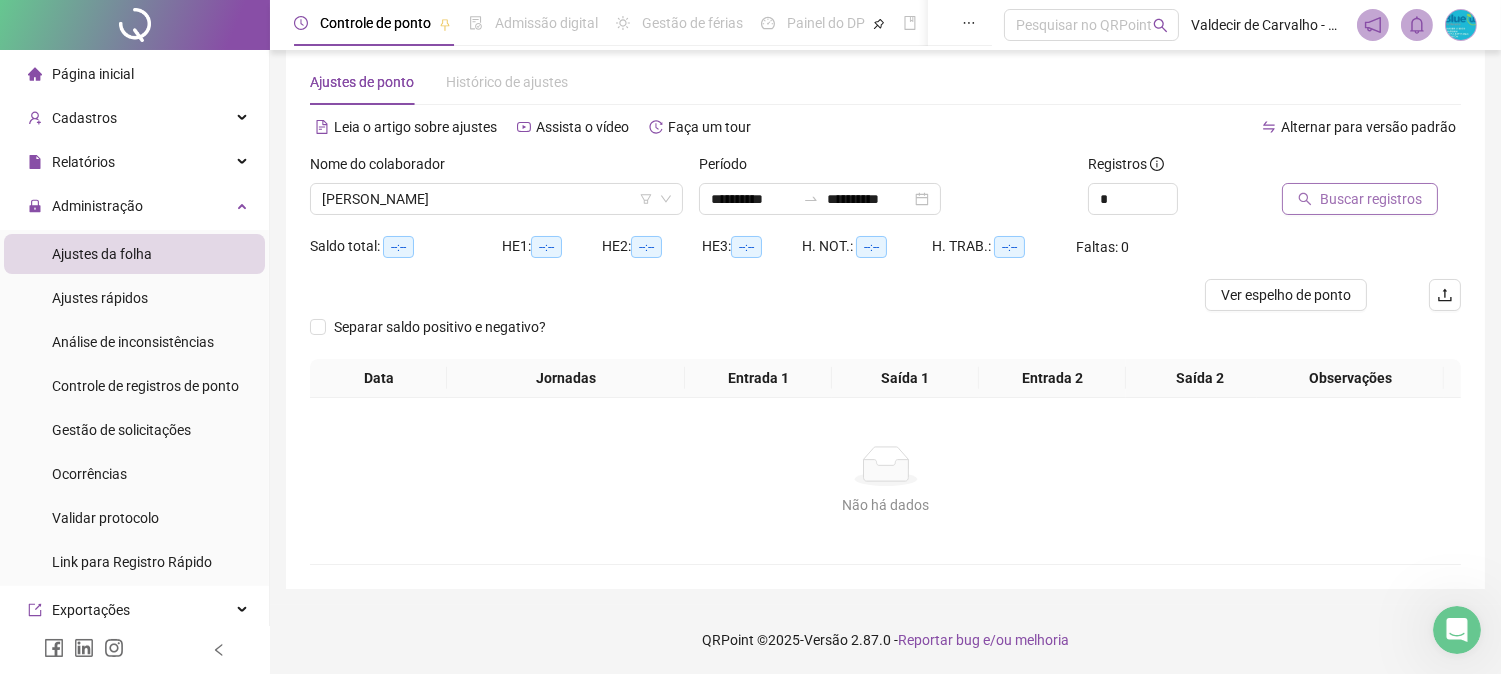 click on "Buscar registros" at bounding box center [1360, 199] 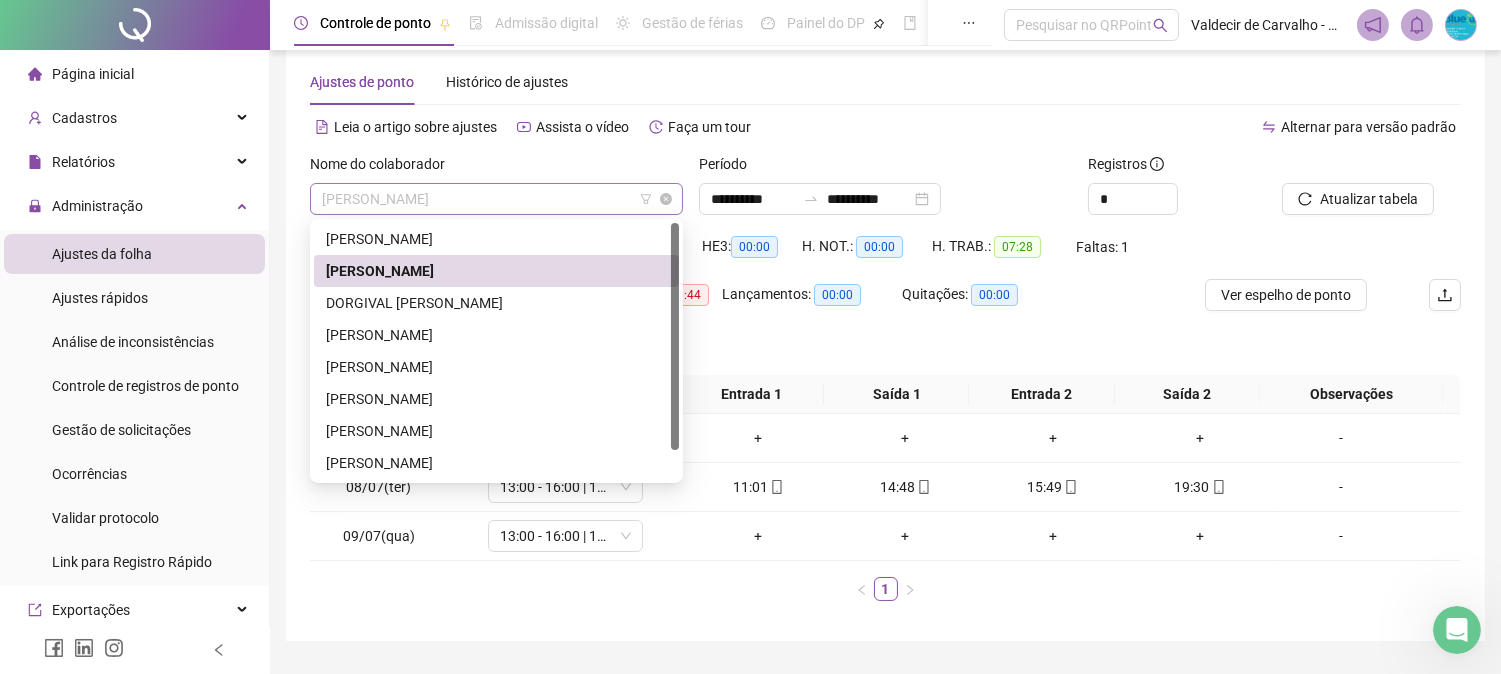 click on "[PERSON_NAME]" at bounding box center [496, 199] 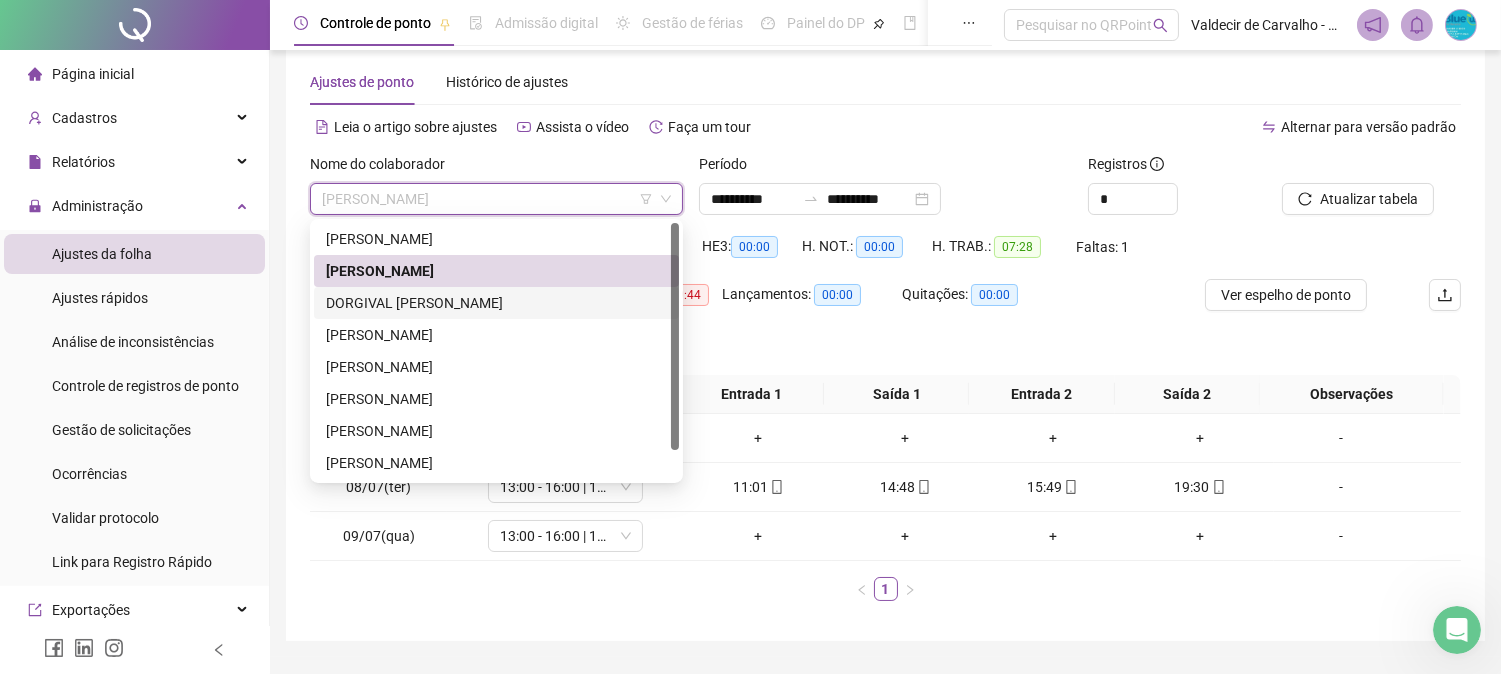click on "DORGIVAL [PERSON_NAME]" at bounding box center (496, 303) 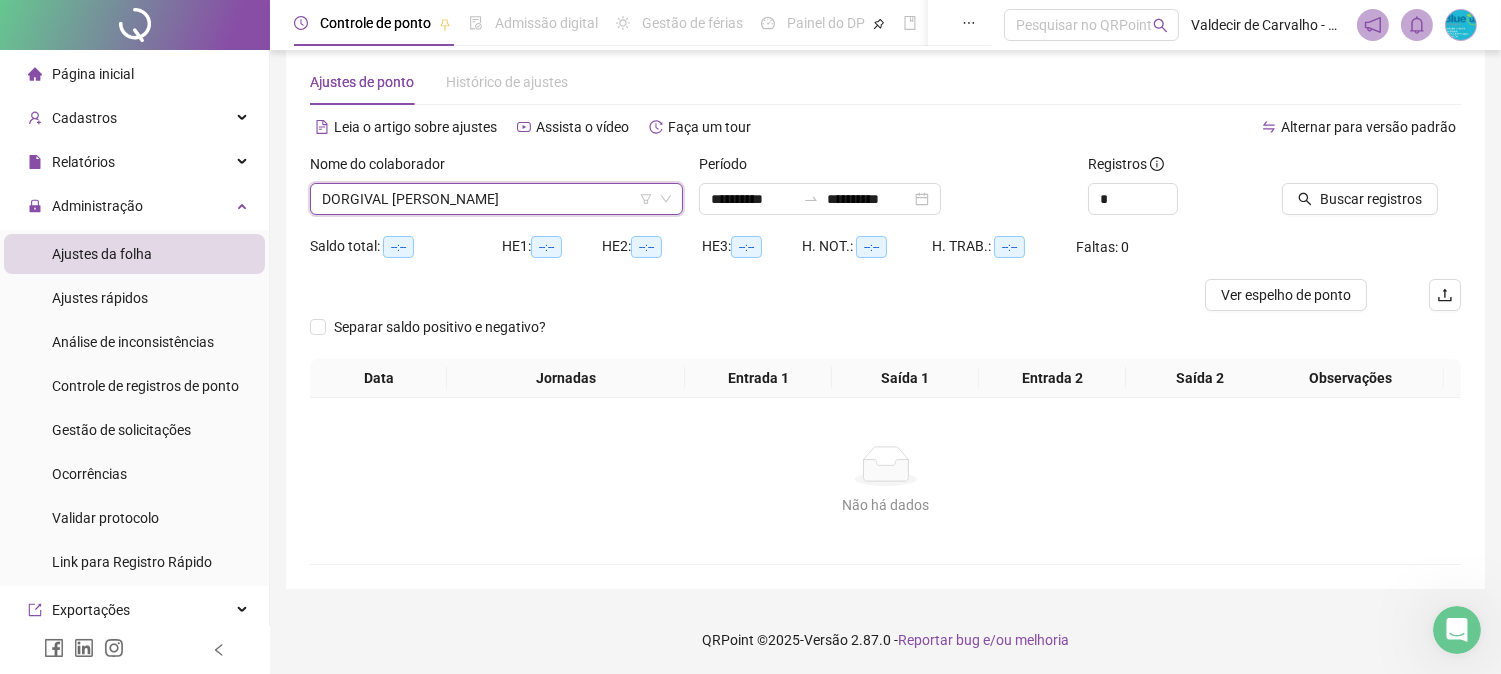 click on "Buscar registros" at bounding box center (1371, 184) 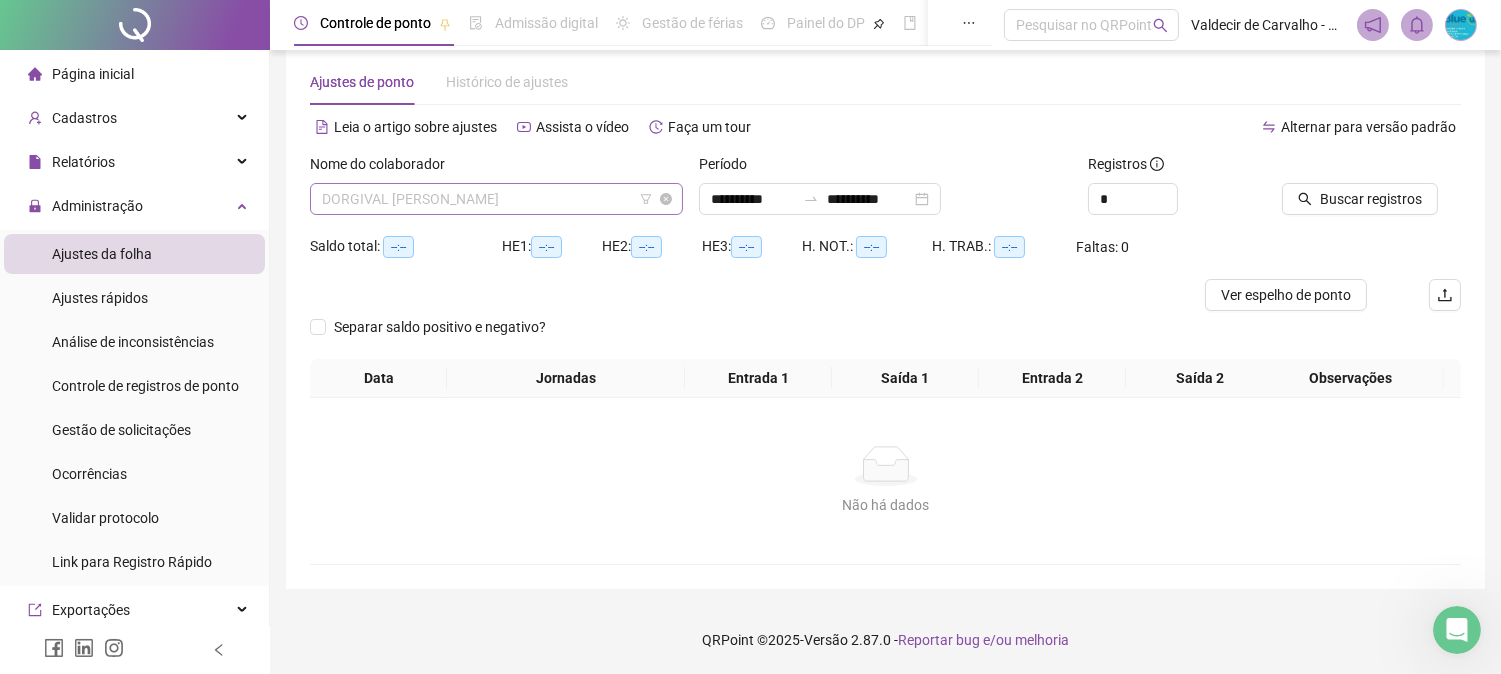 click on "DORGIVAL [PERSON_NAME]" at bounding box center [496, 199] 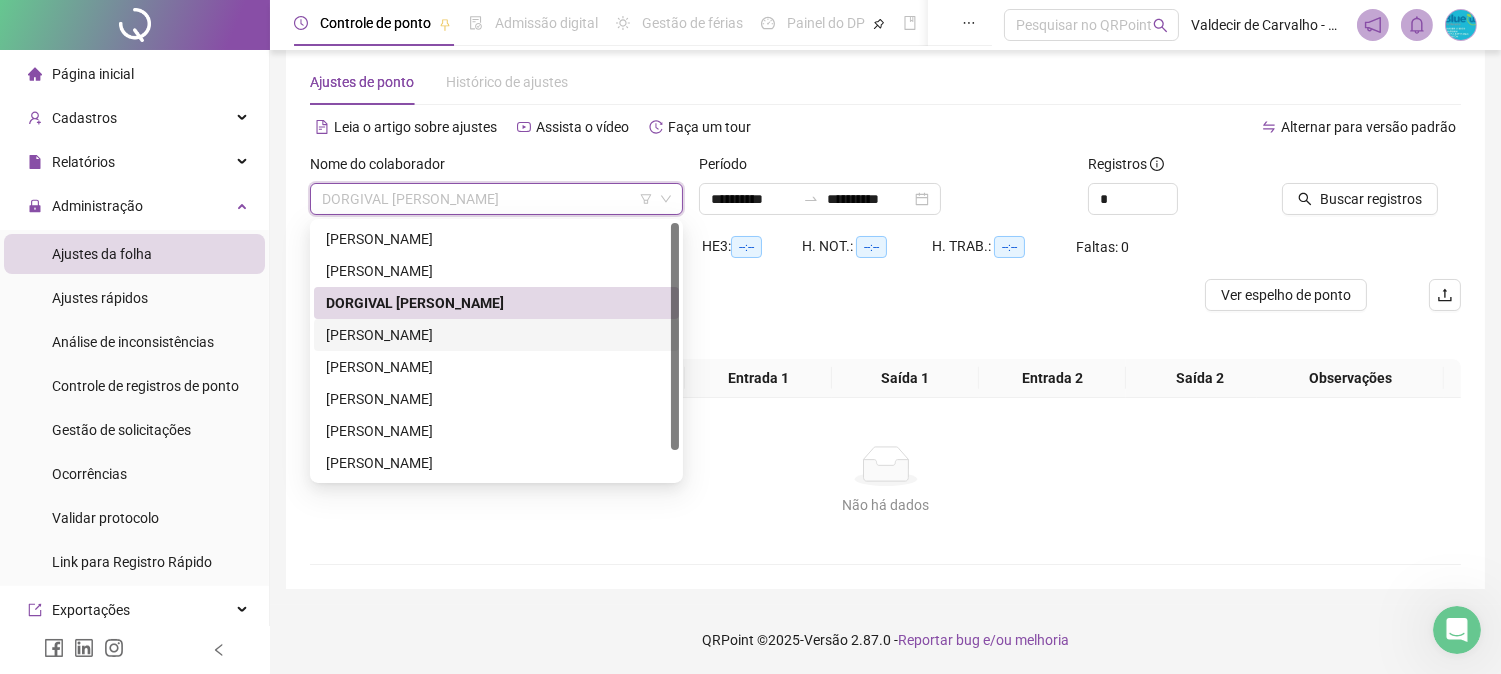 click on "[PERSON_NAME]" at bounding box center [496, 335] 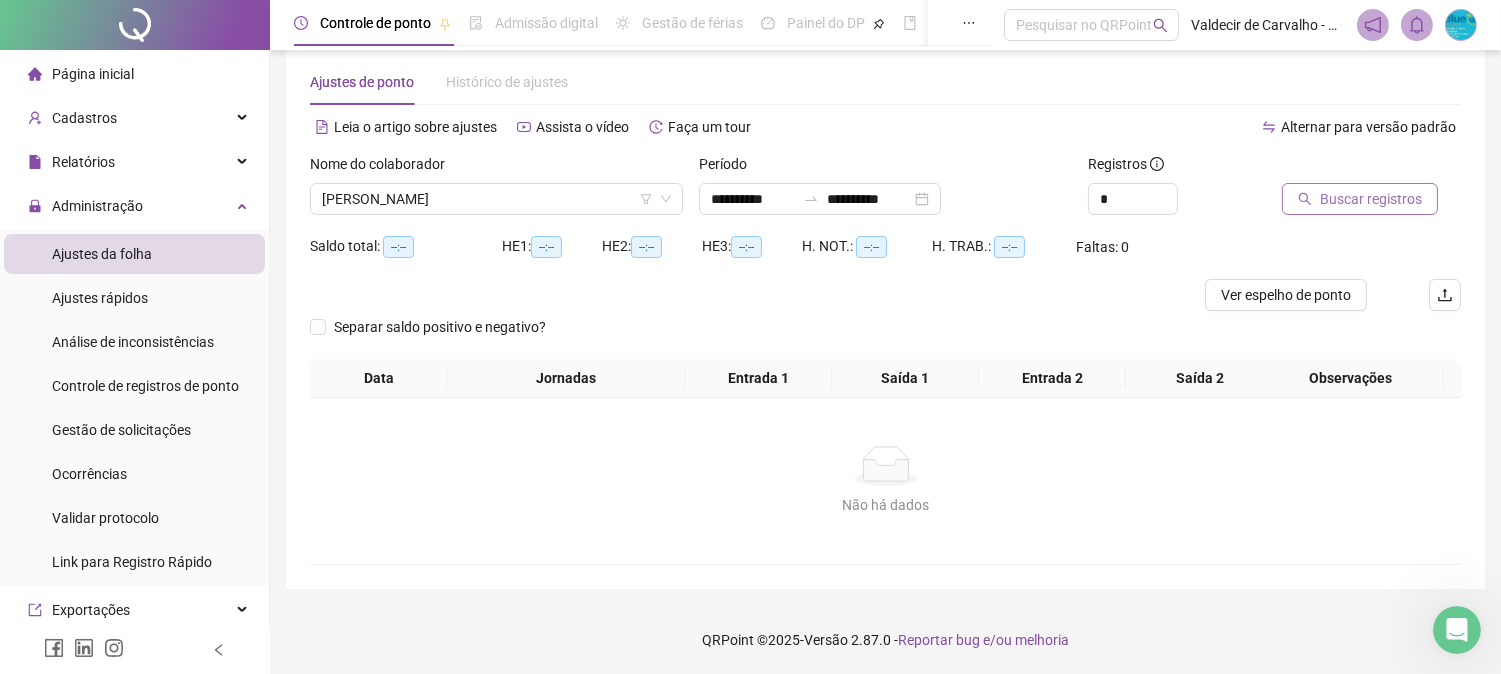 click on "Buscar registros" at bounding box center (1371, 199) 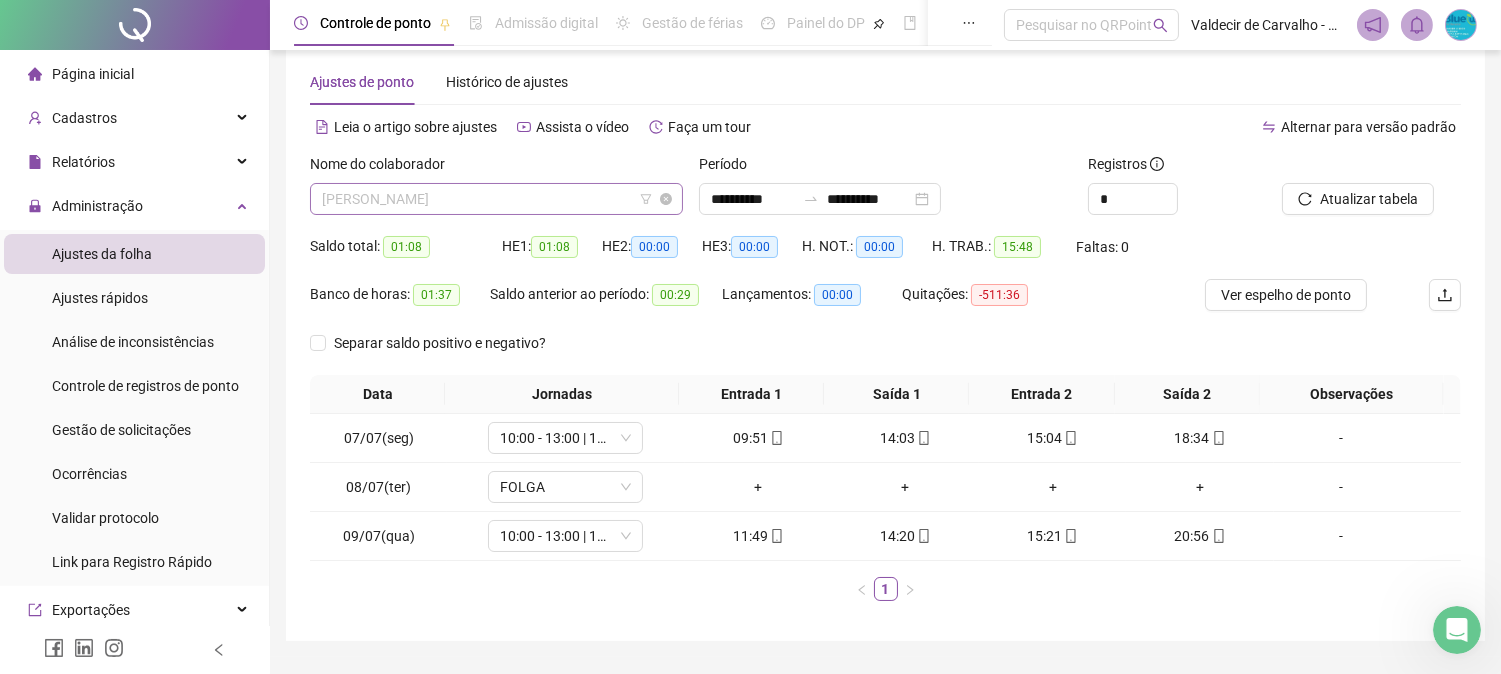click on "[PERSON_NAME]" at bounding box center [496, 199] 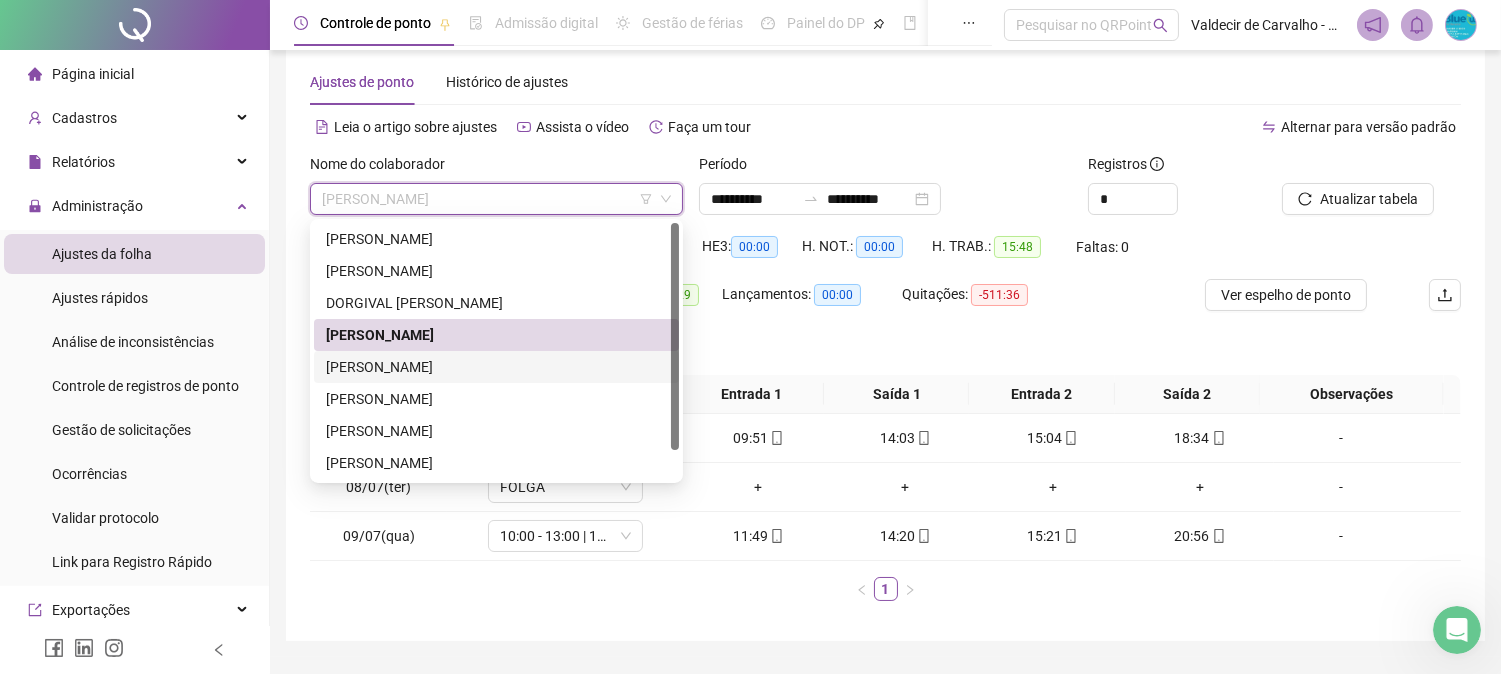 click on "[PERSON_NAME]" at bounding box center (496, 367) 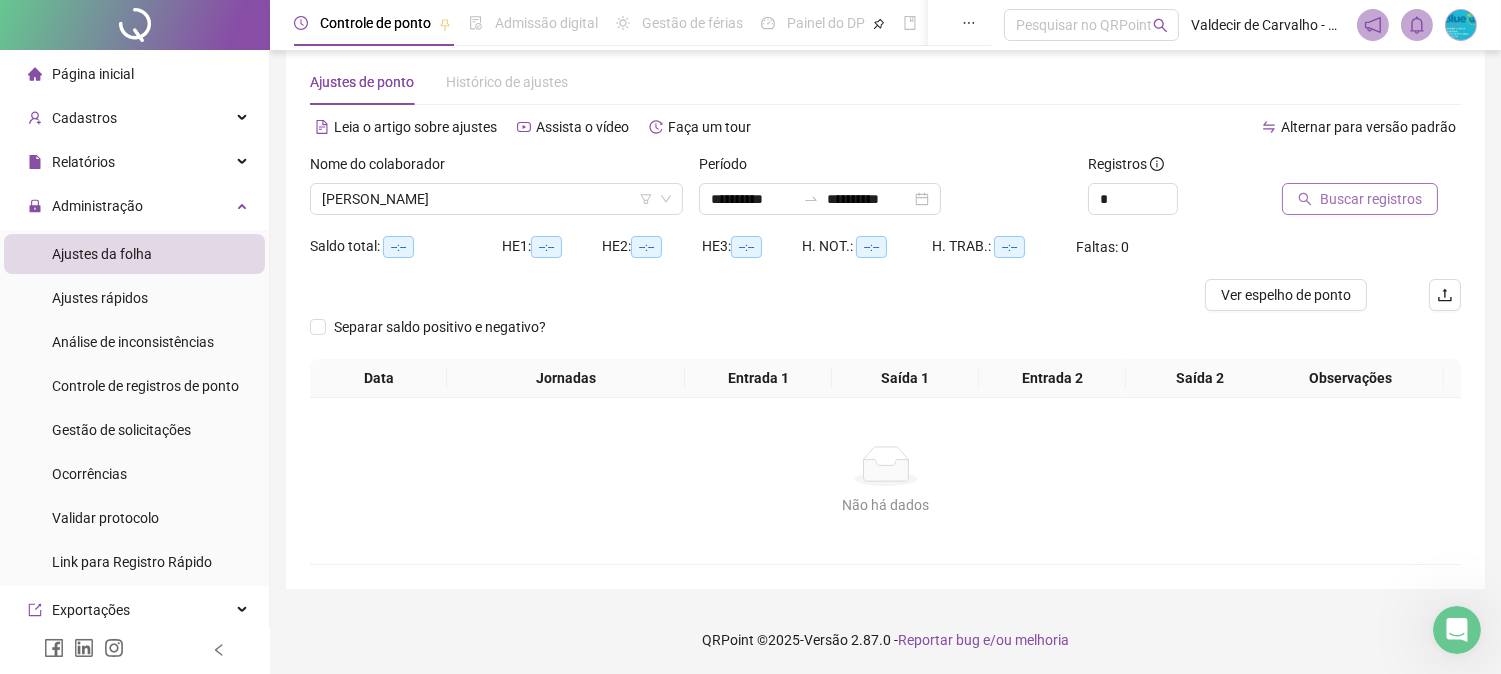 click on "Buscar registros" at bounding box center [1371, 199] 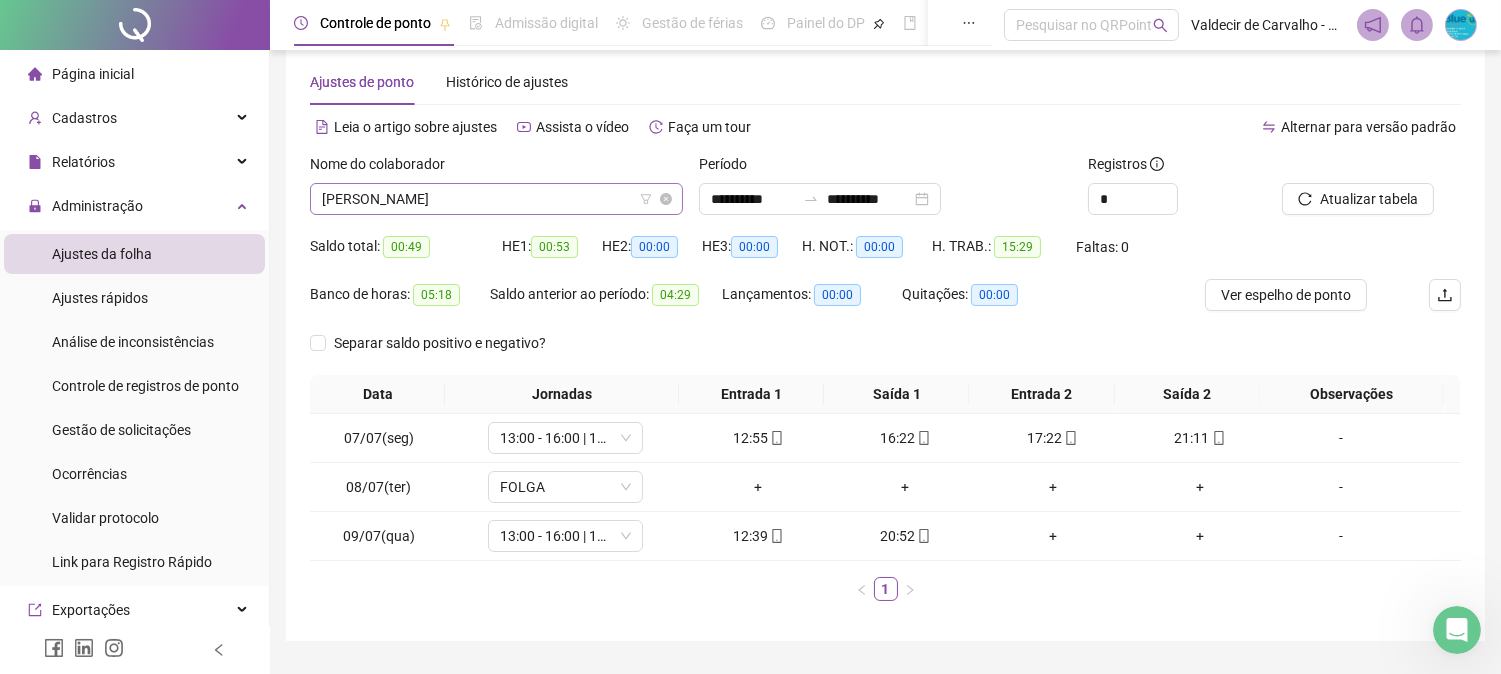 click on "[PERSON_NAME]" at bounding box center (496, 199) 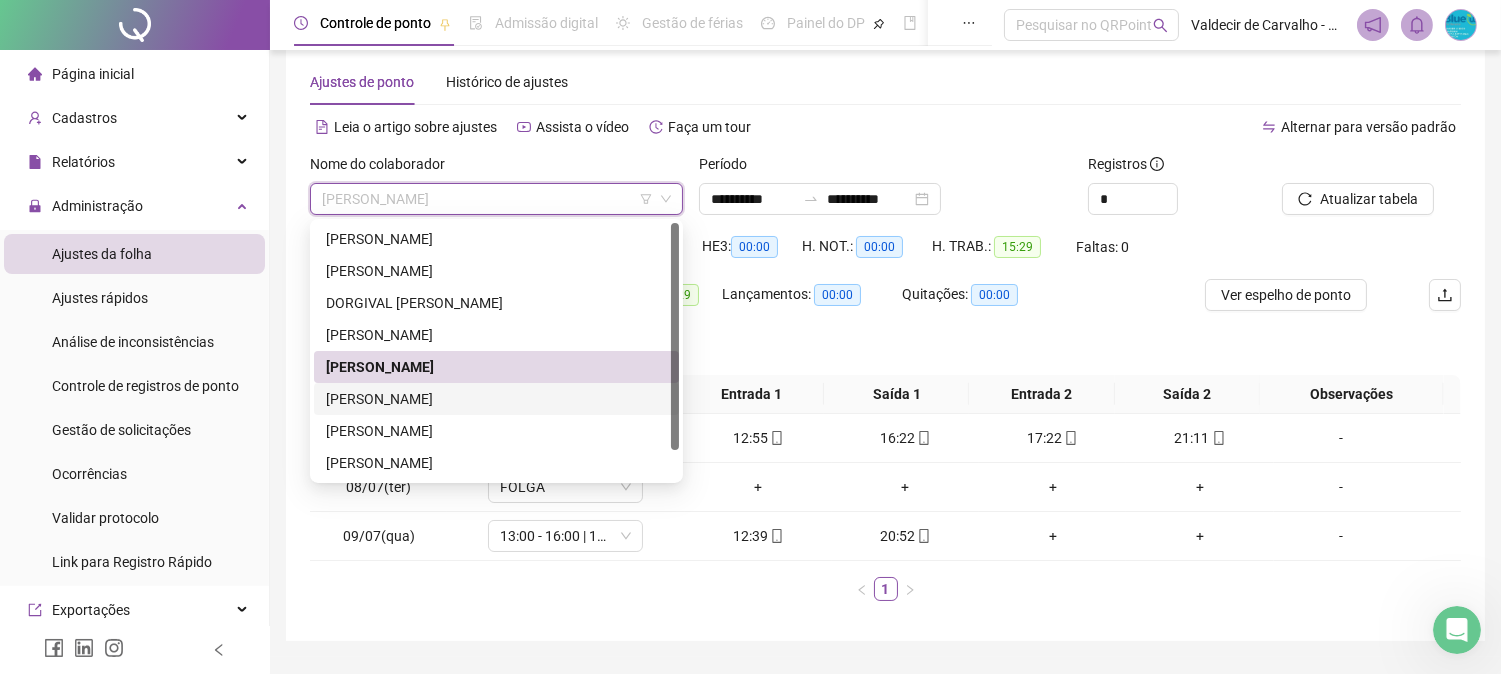 click on "[PERSON_NAME]" at bounding box center (496, 399) 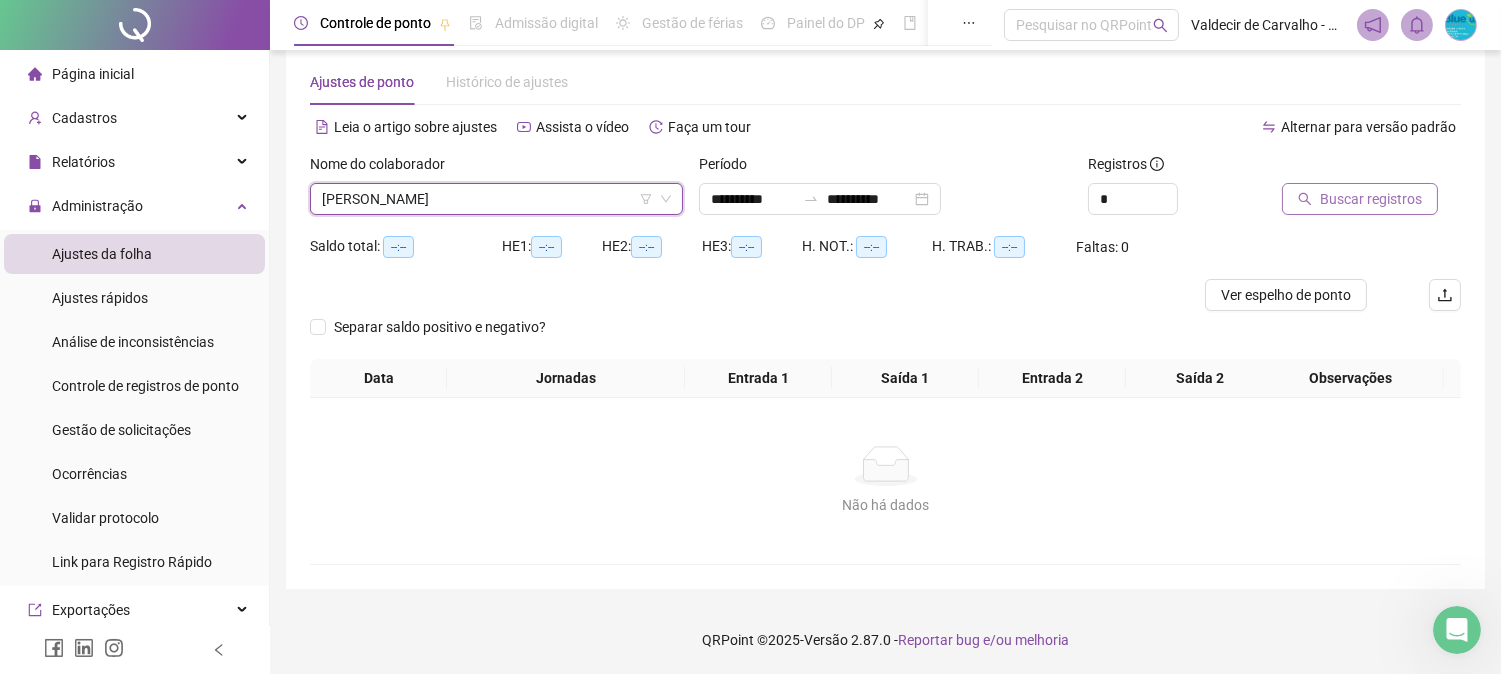 click on "Buscar registros" at bounding box center [1371, 199] 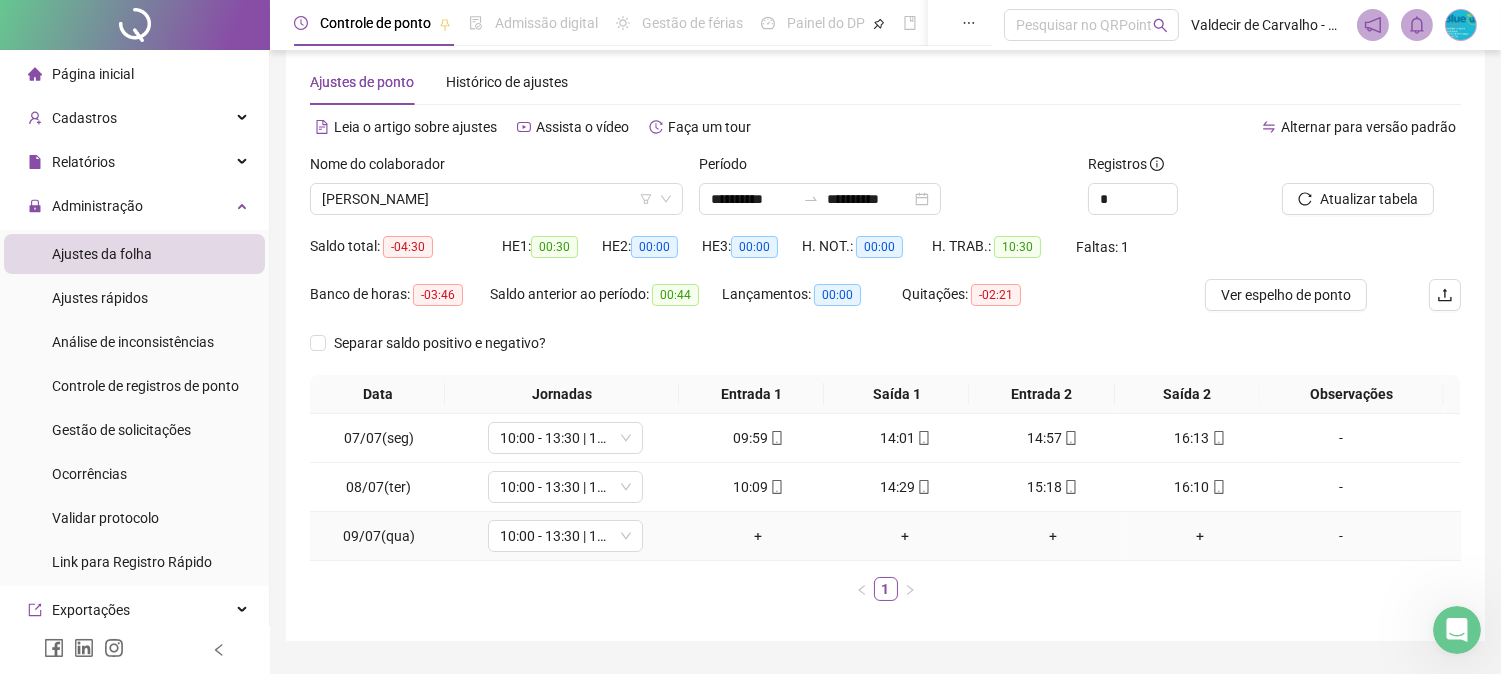 click on "-" at bounding box center [1367, 536] 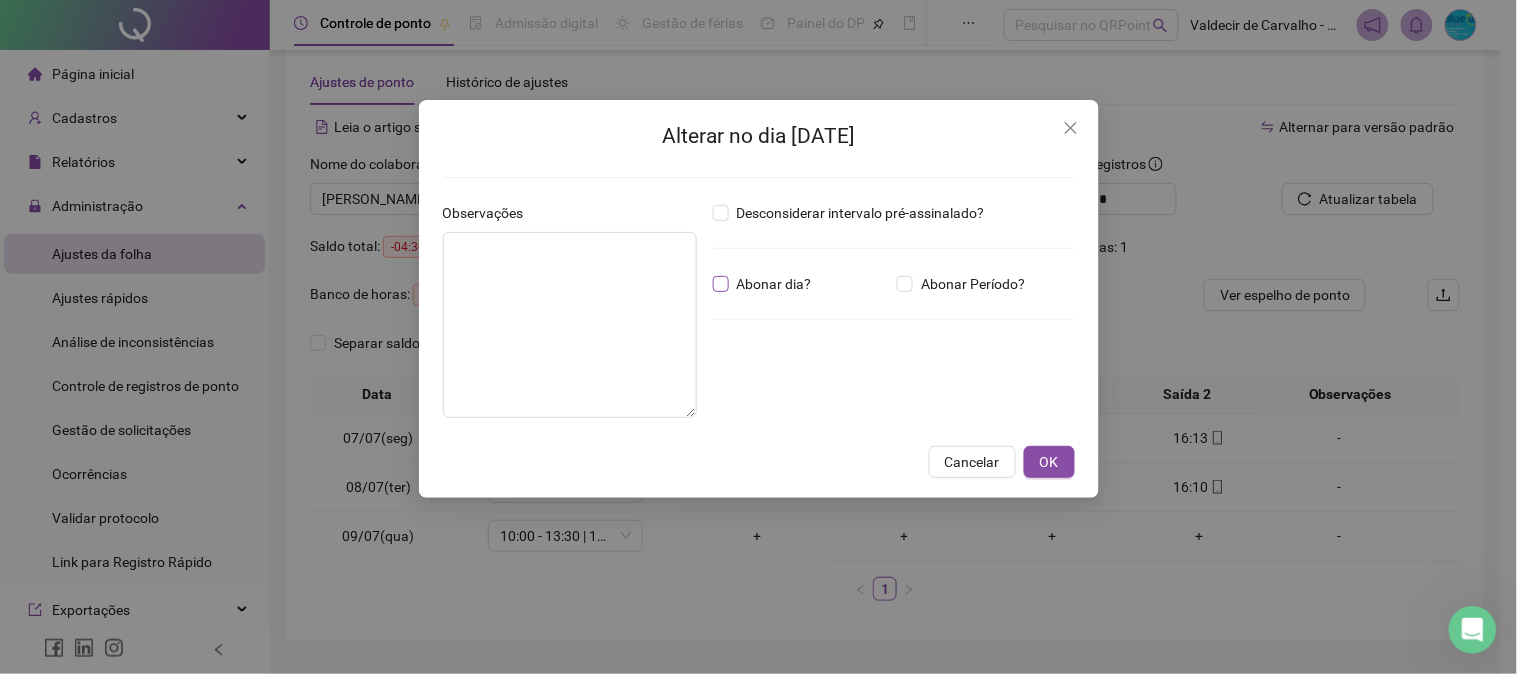 click on "Abonar dia?" at bounding box center (766, 284) 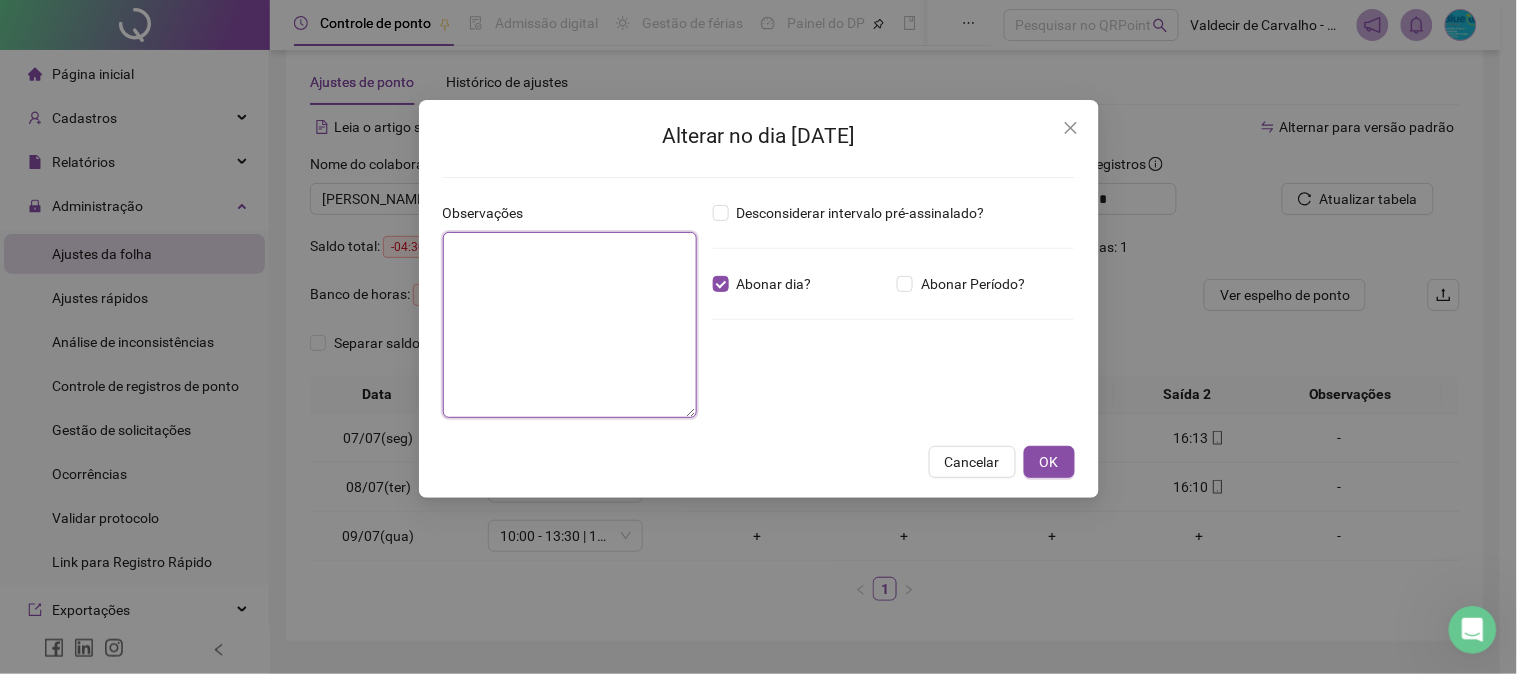 click at bounding box center [570, 325] 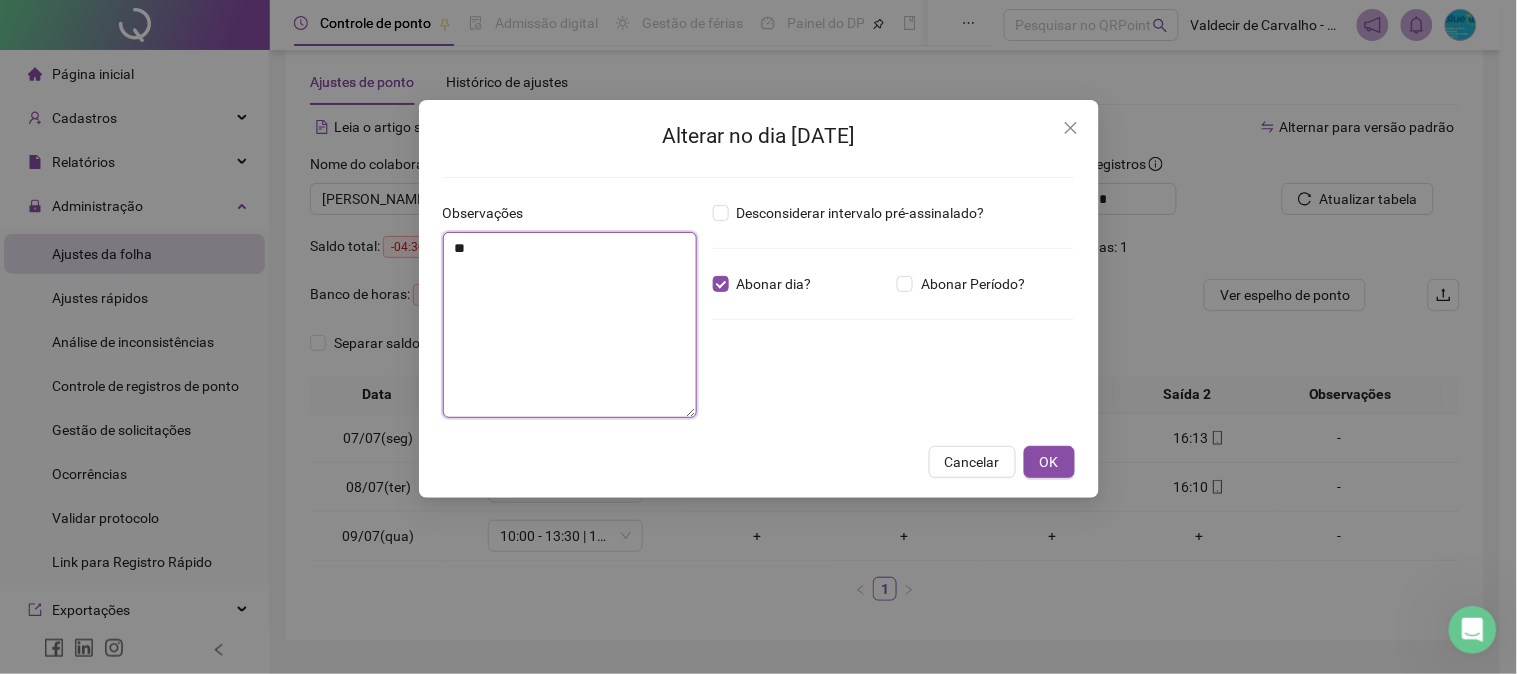 type on "*" 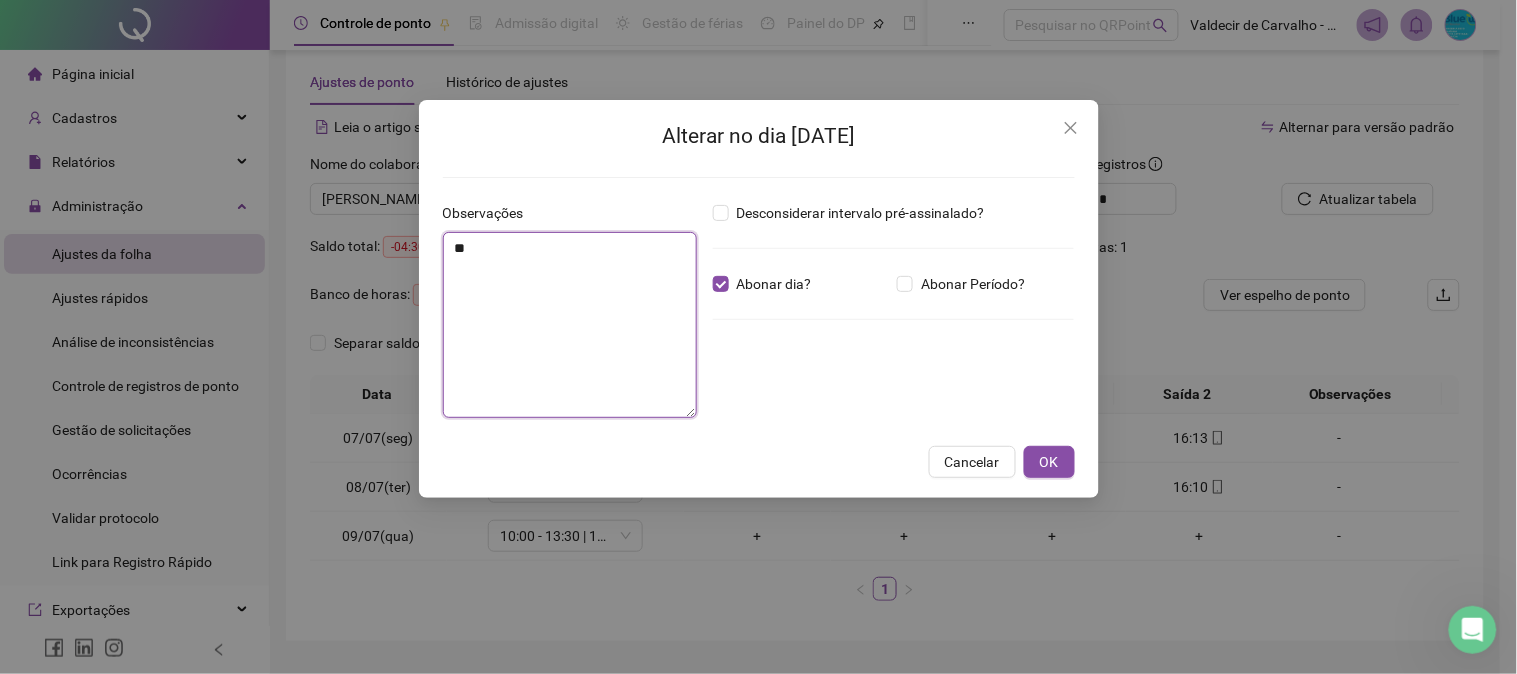 type on "*" 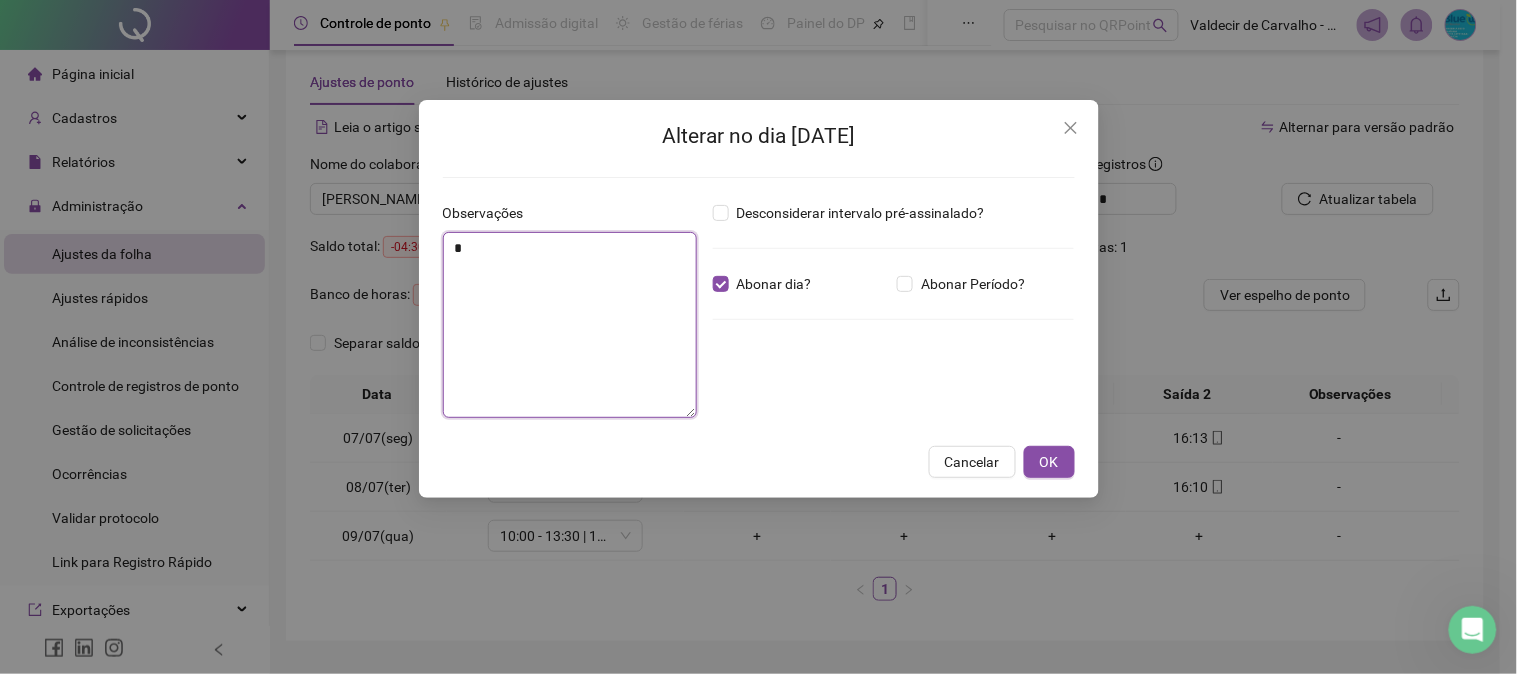 type 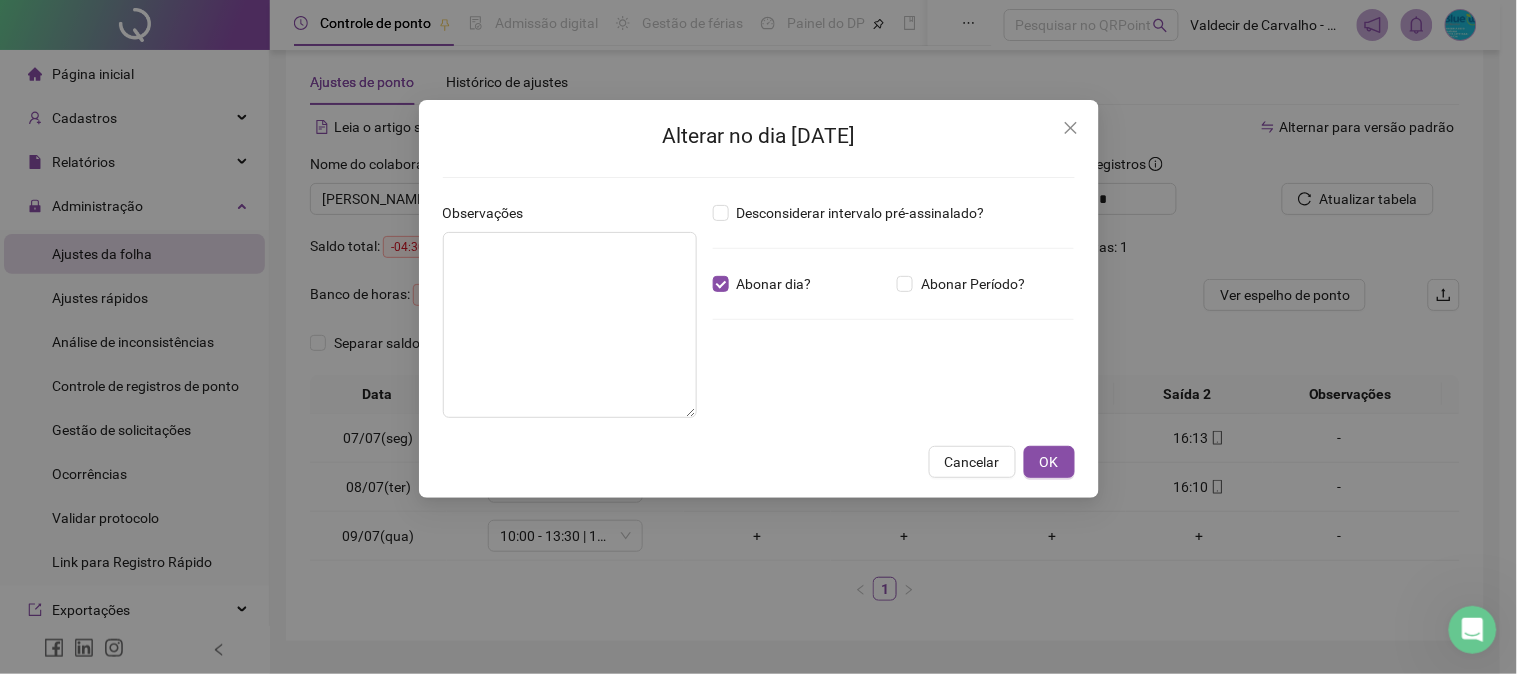 drag, startPoint x: 1077, startPoint y: 131, endPoint x: 778, endPoint y: 265, distance: 327.65378 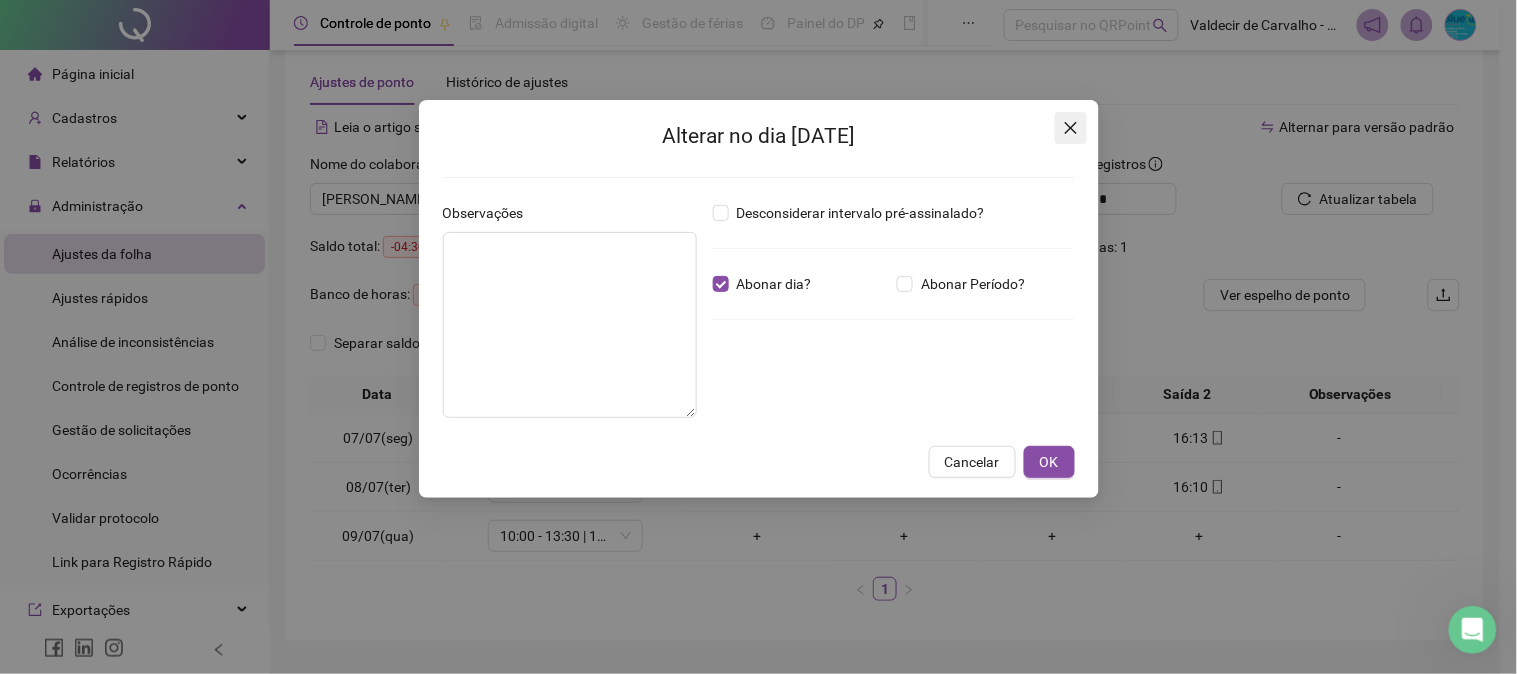 click 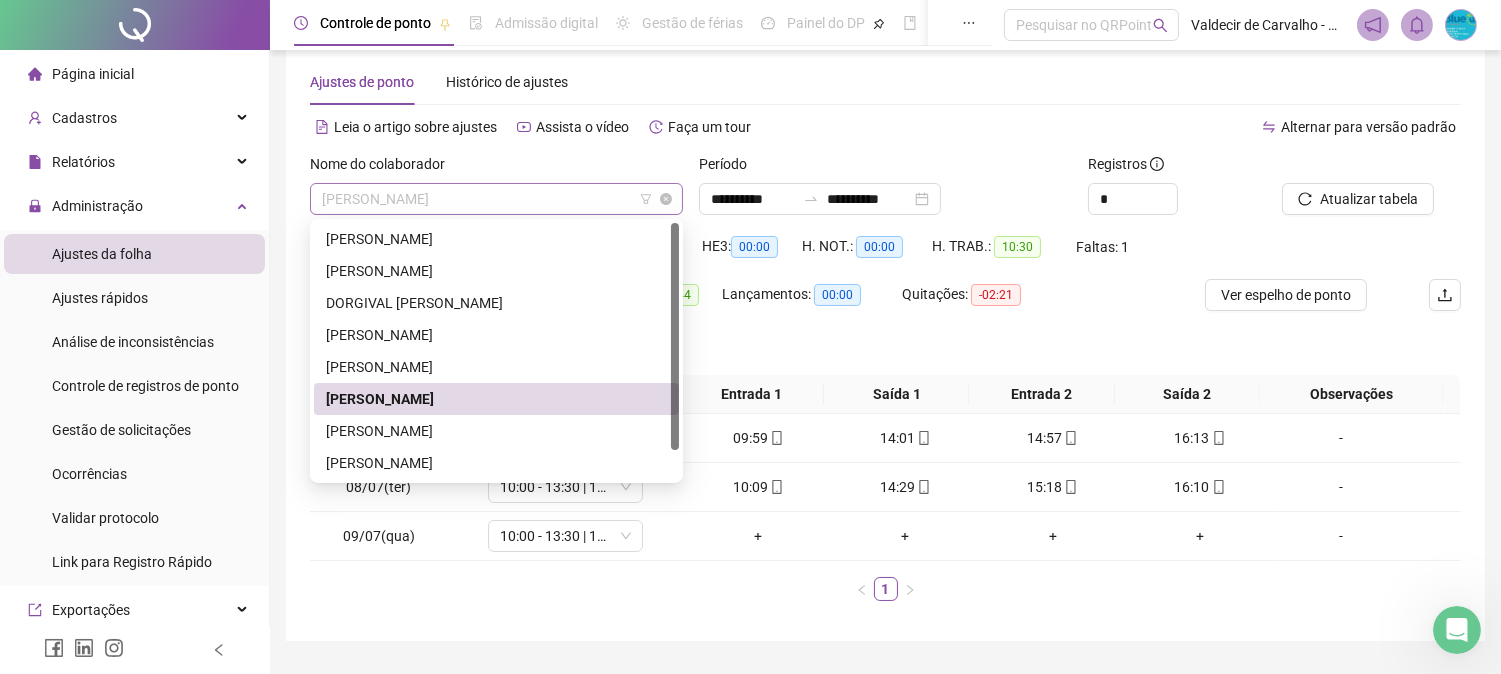 click on "[PERSON_NAME]" at bounding box center [496, 199] 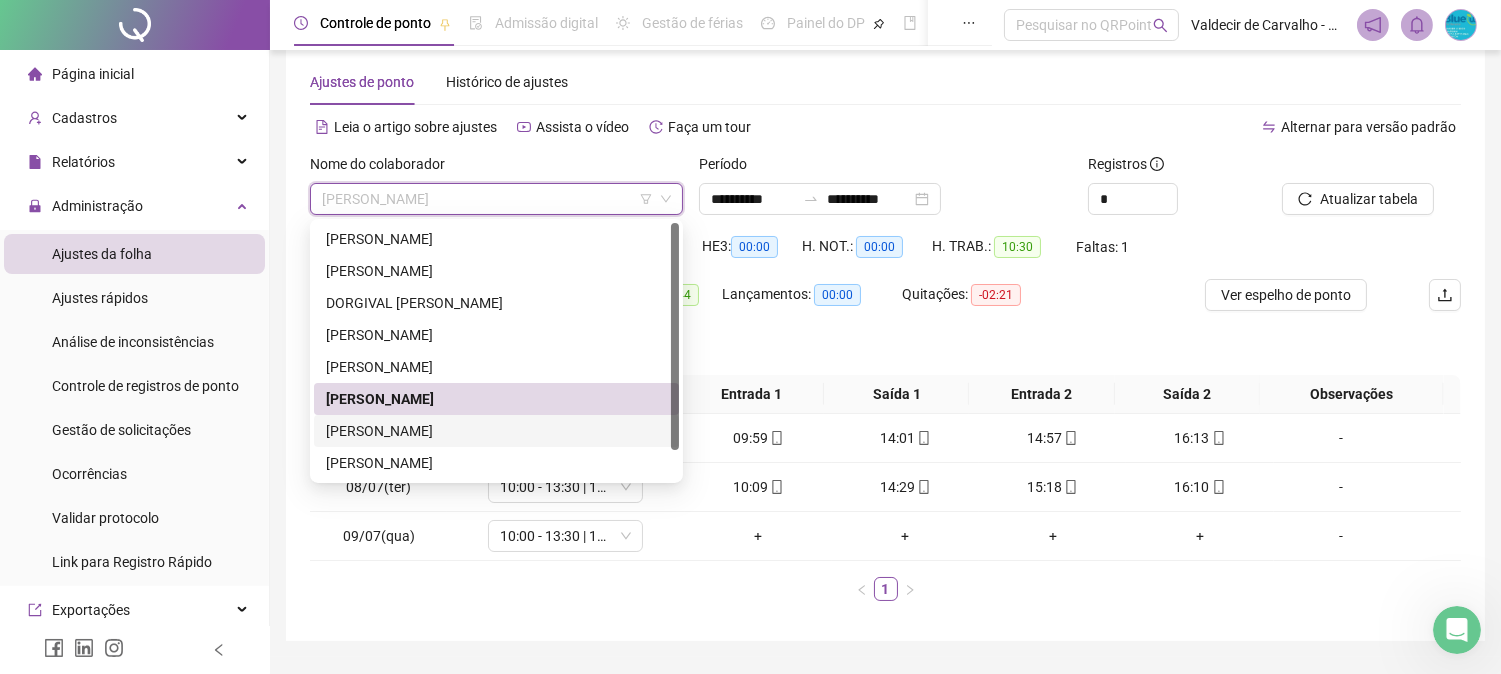 click on "[PERSON_NAME]" at bounding box center (496, 431) 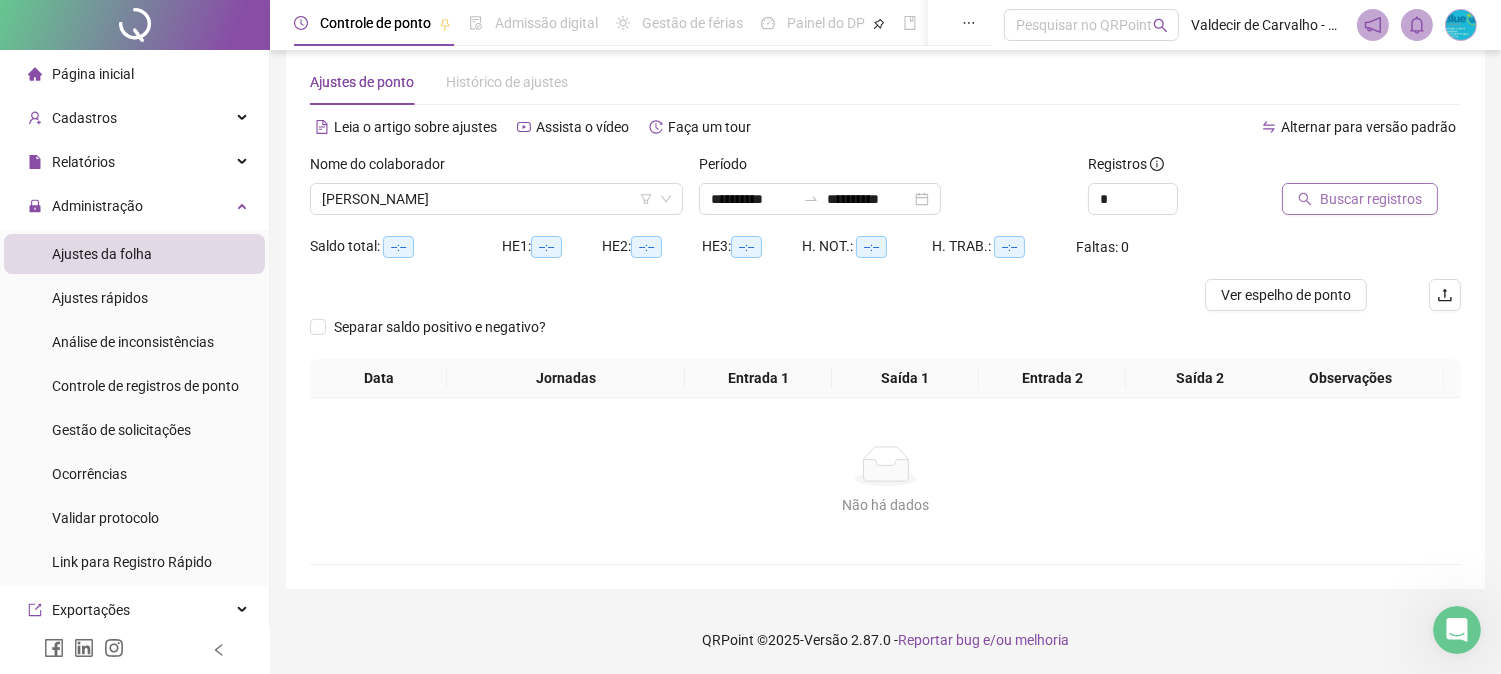 click on "Buscar registros" at bounding box center [1371, 199] 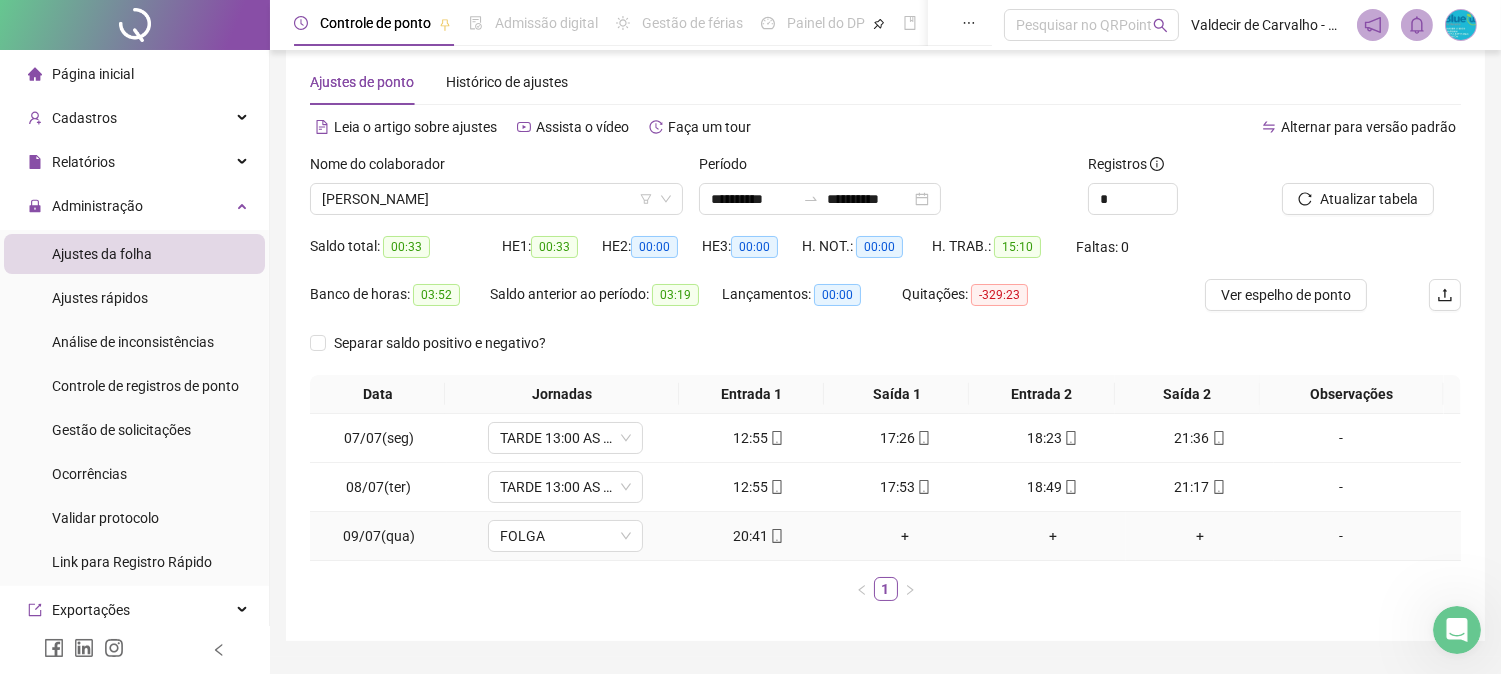 drag, startPoint x: 733, startPoint y: 531, endPoint x: 733, endPoint y: 598, distance: 67 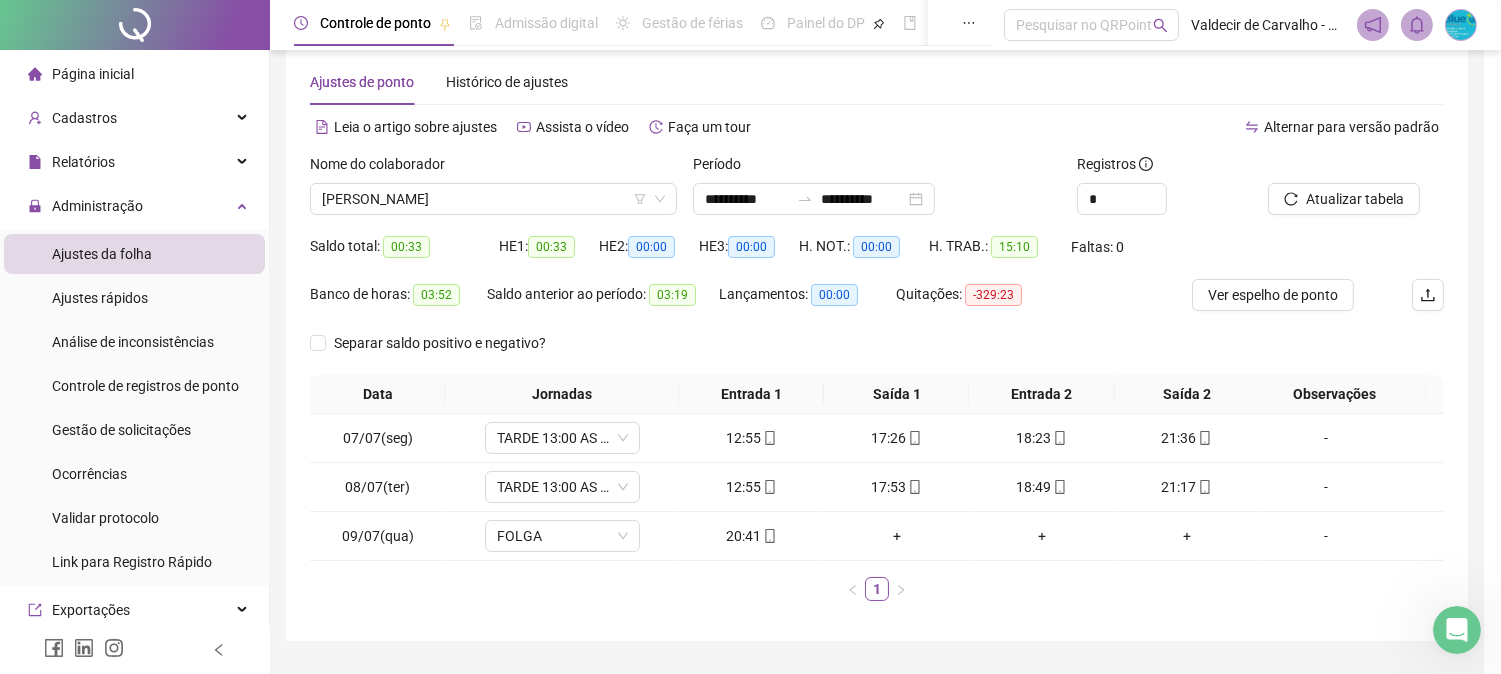 type on "**********" 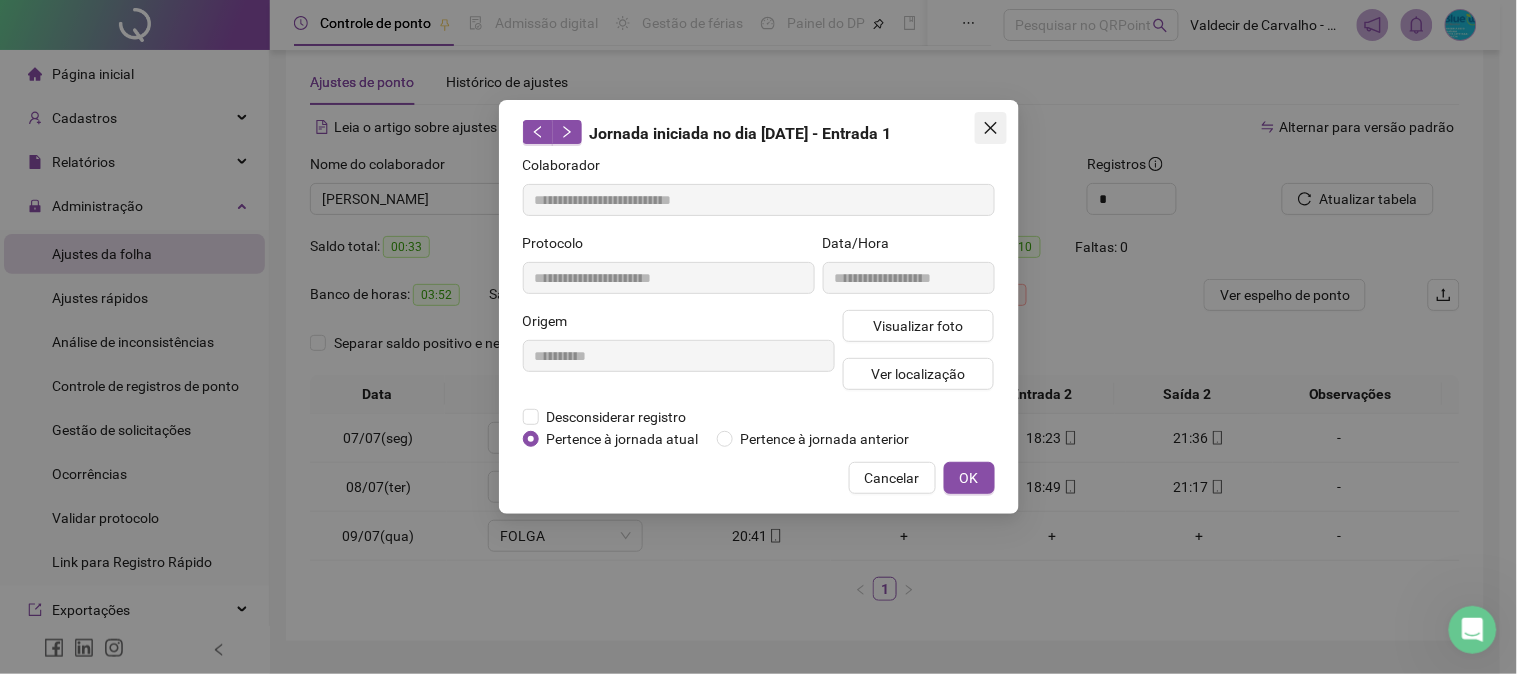click 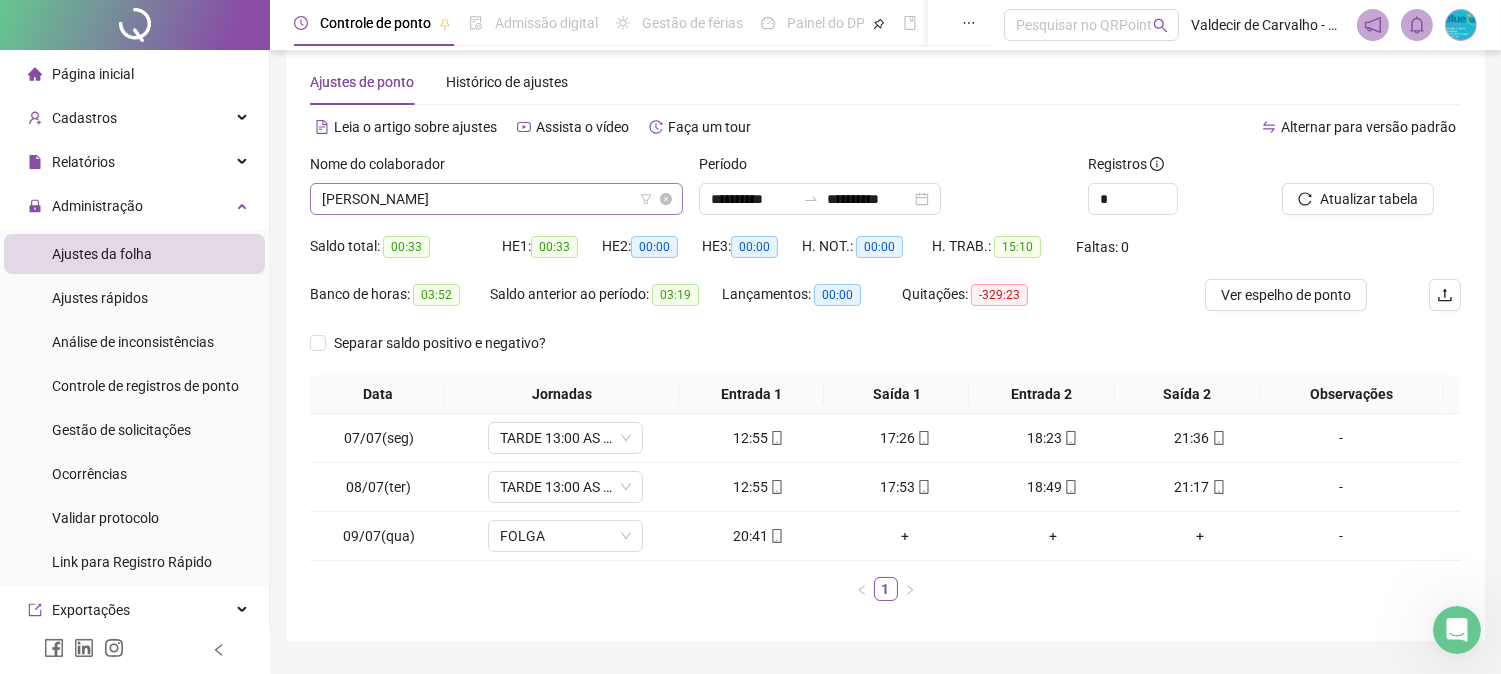 click on "[PERSON_NAME]" at bounding box center (496, 199) 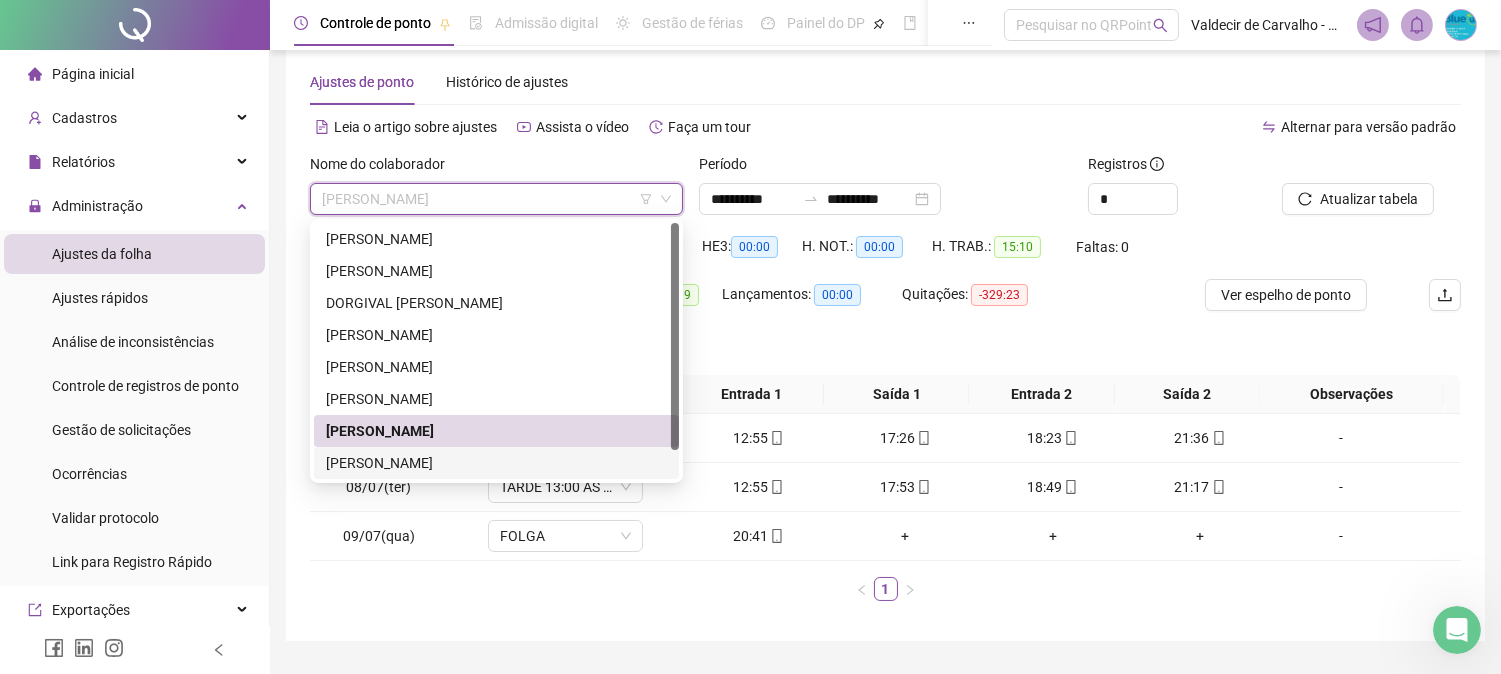 click on "[PERSON_NAME]" at bounding box center (496, 463) 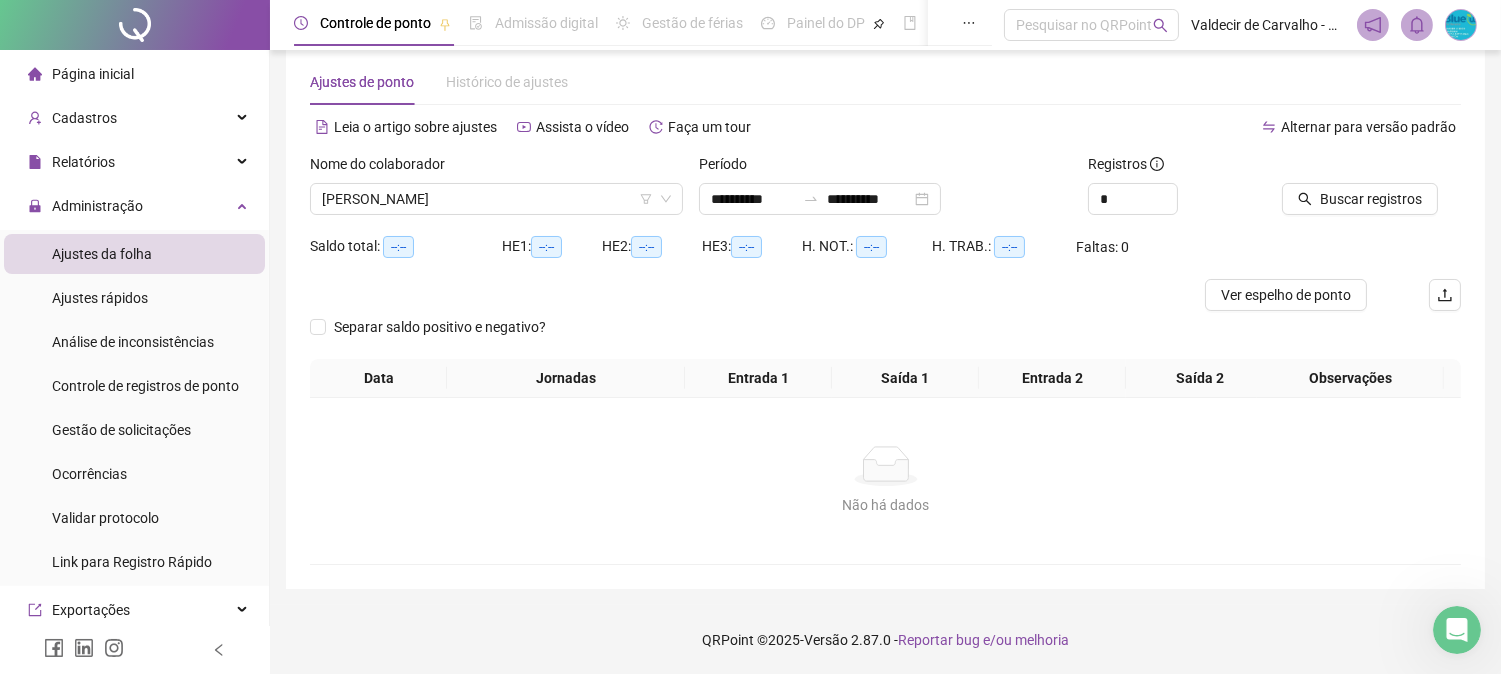 click on "Buscar registros" at bounding box center (1371, 192) 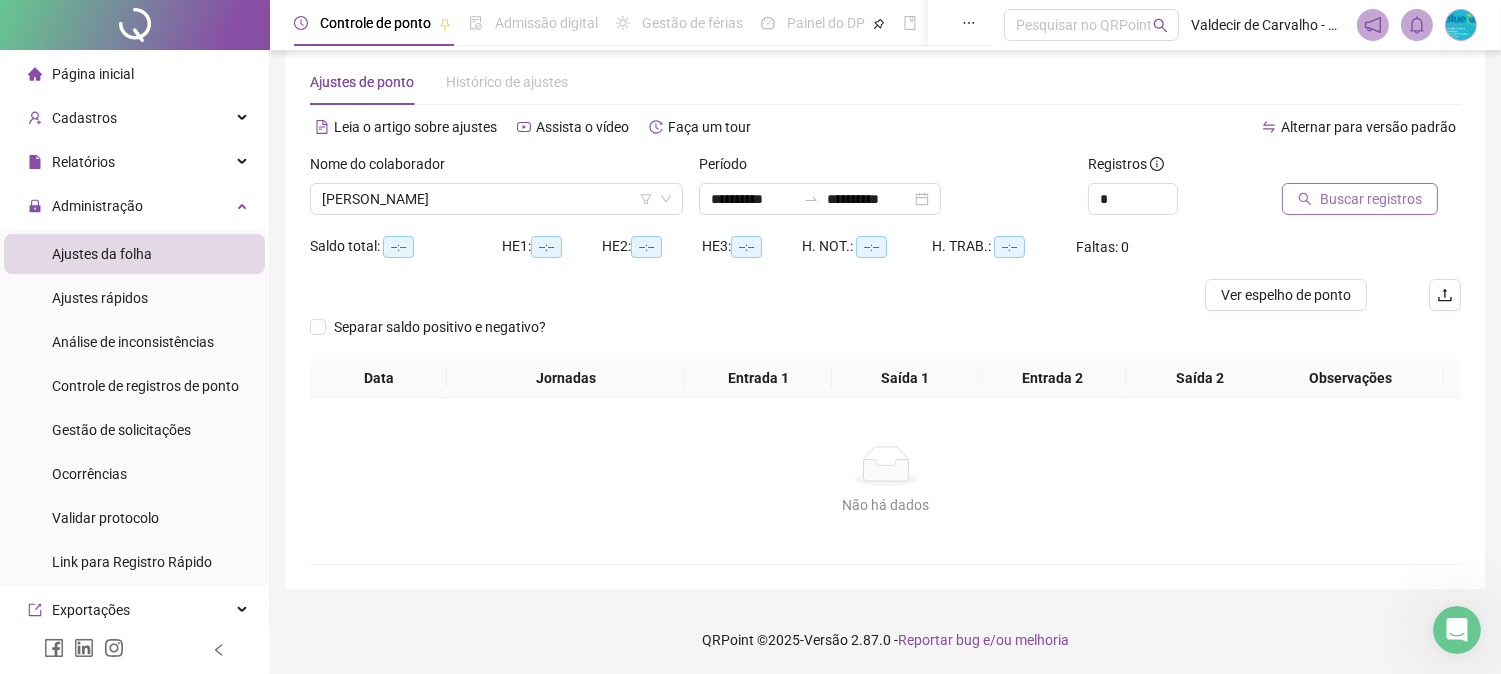 click on "Buscar registros" at bounding box center [1371, 199] 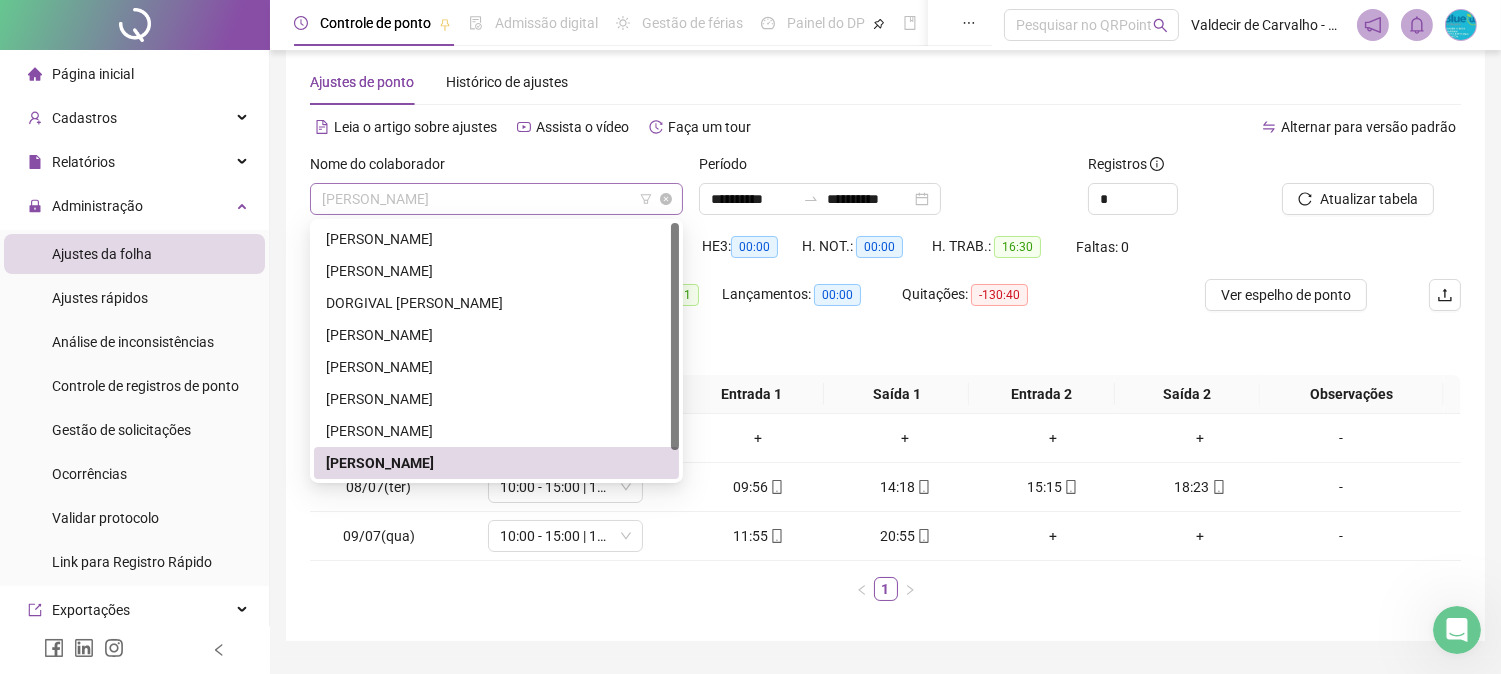 drag, startPoint x: 613, startPoint y: 190, endPoint x: 604, endPoint y: 206, distance: 18.35756 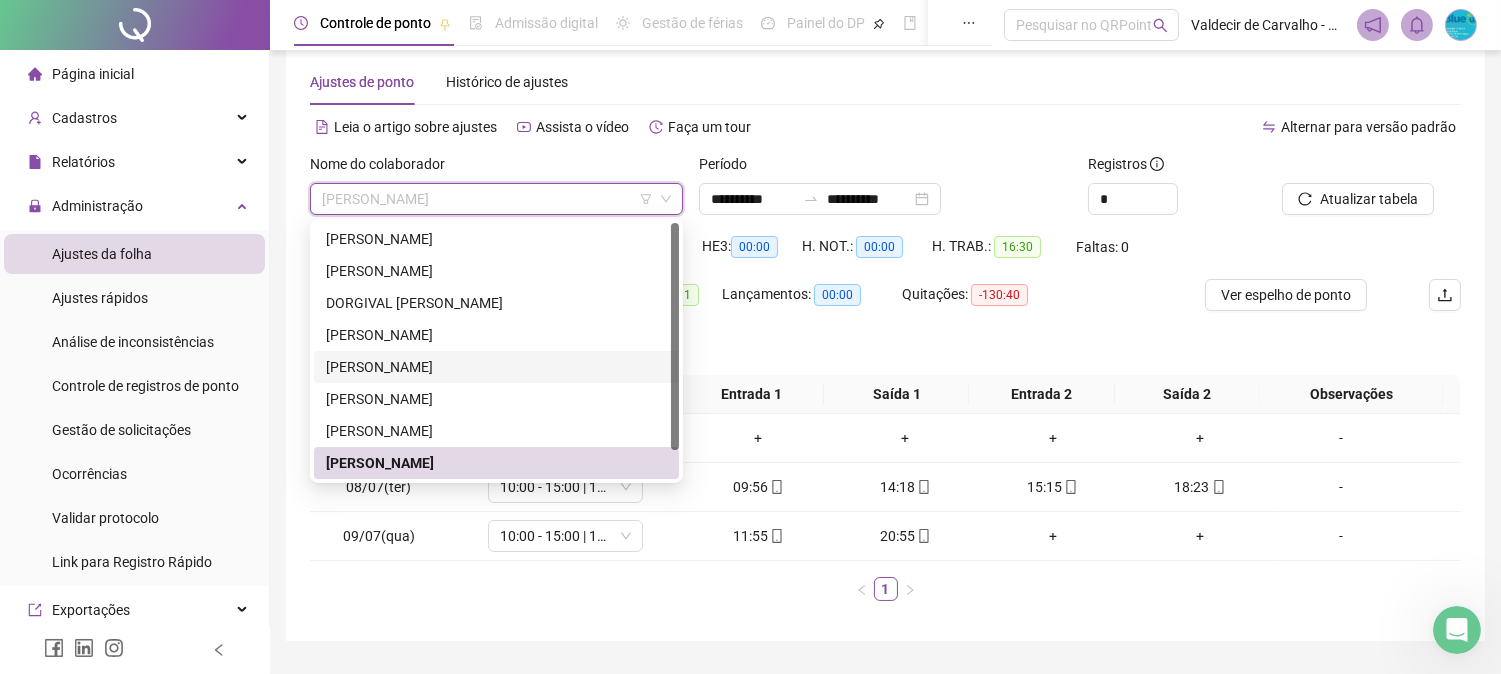 scroll, scrollTop: 32, scrollLeft: 0, axis: vertical 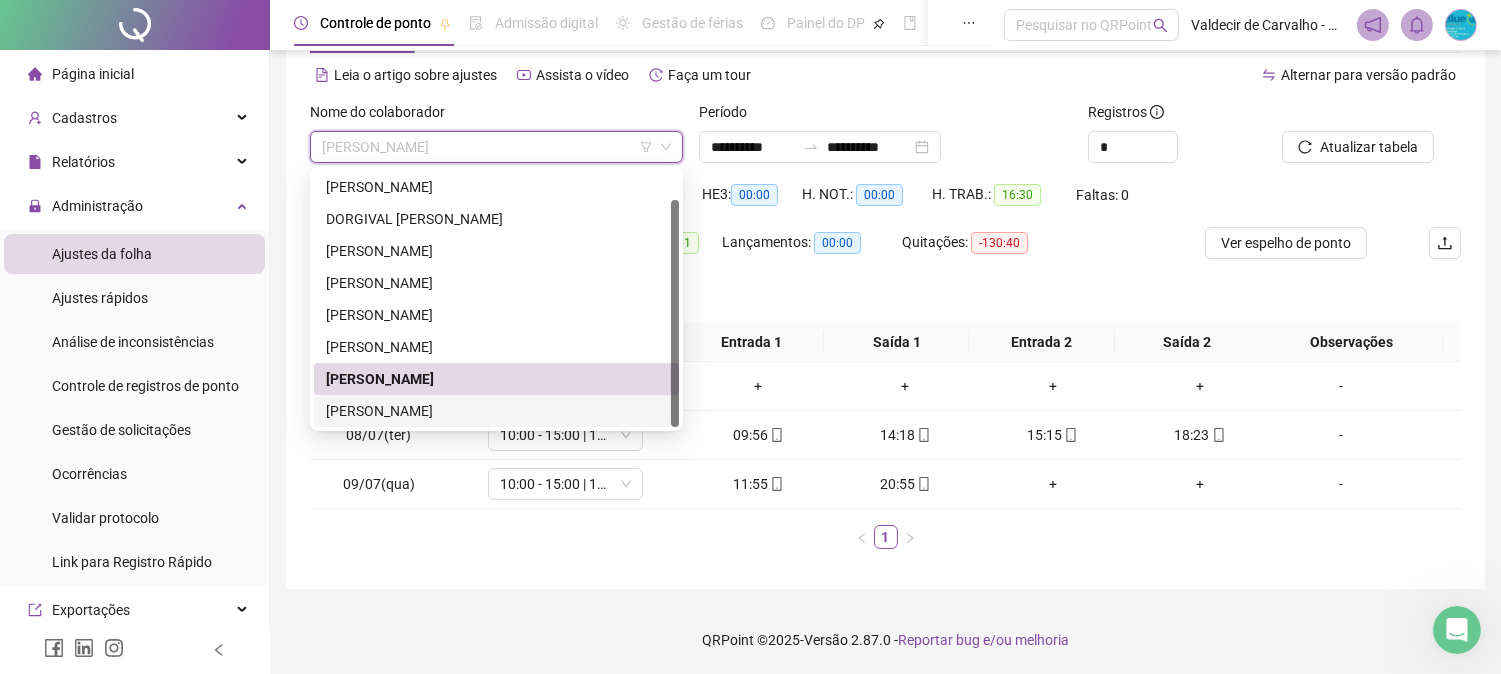 click on "[PERSON_NAME]" at bounding box center (496, 411) 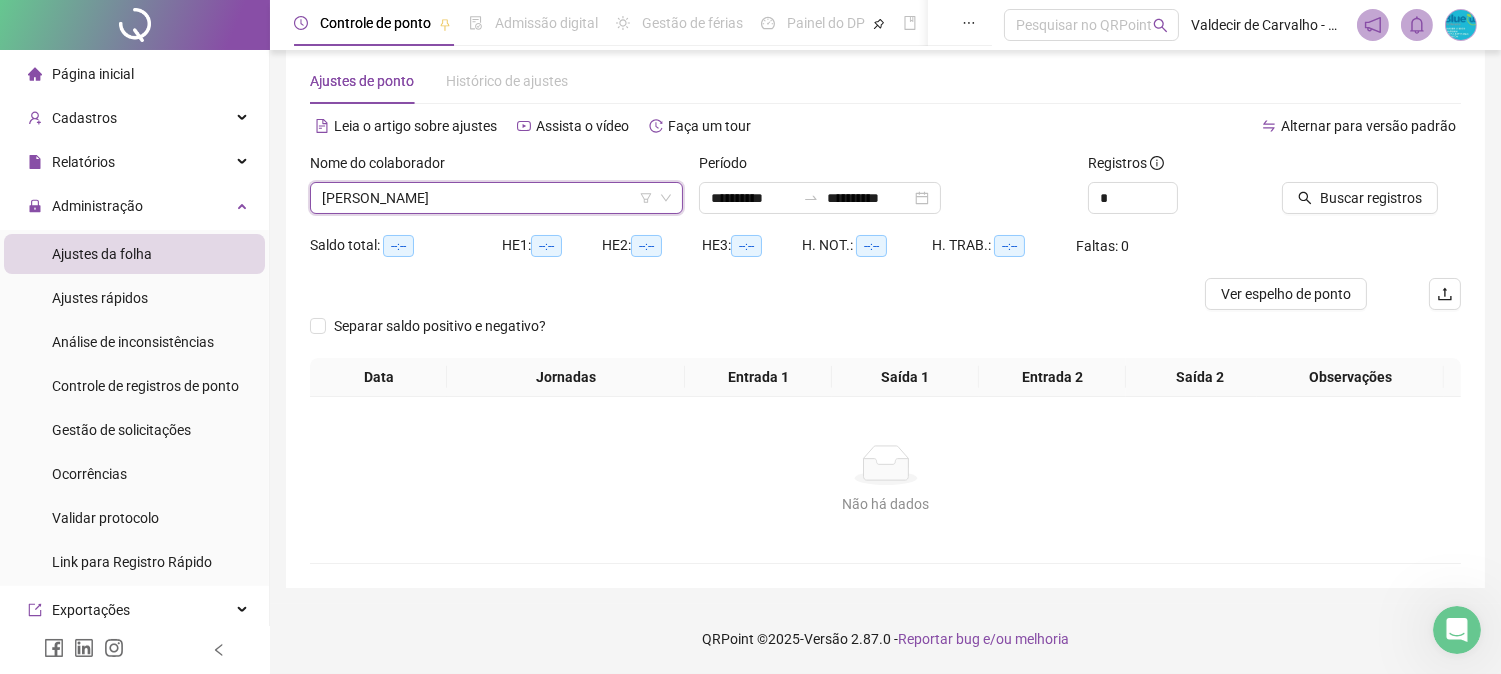 scroll, scrollTop: 31, scrollLeft: 0, axis: vertical 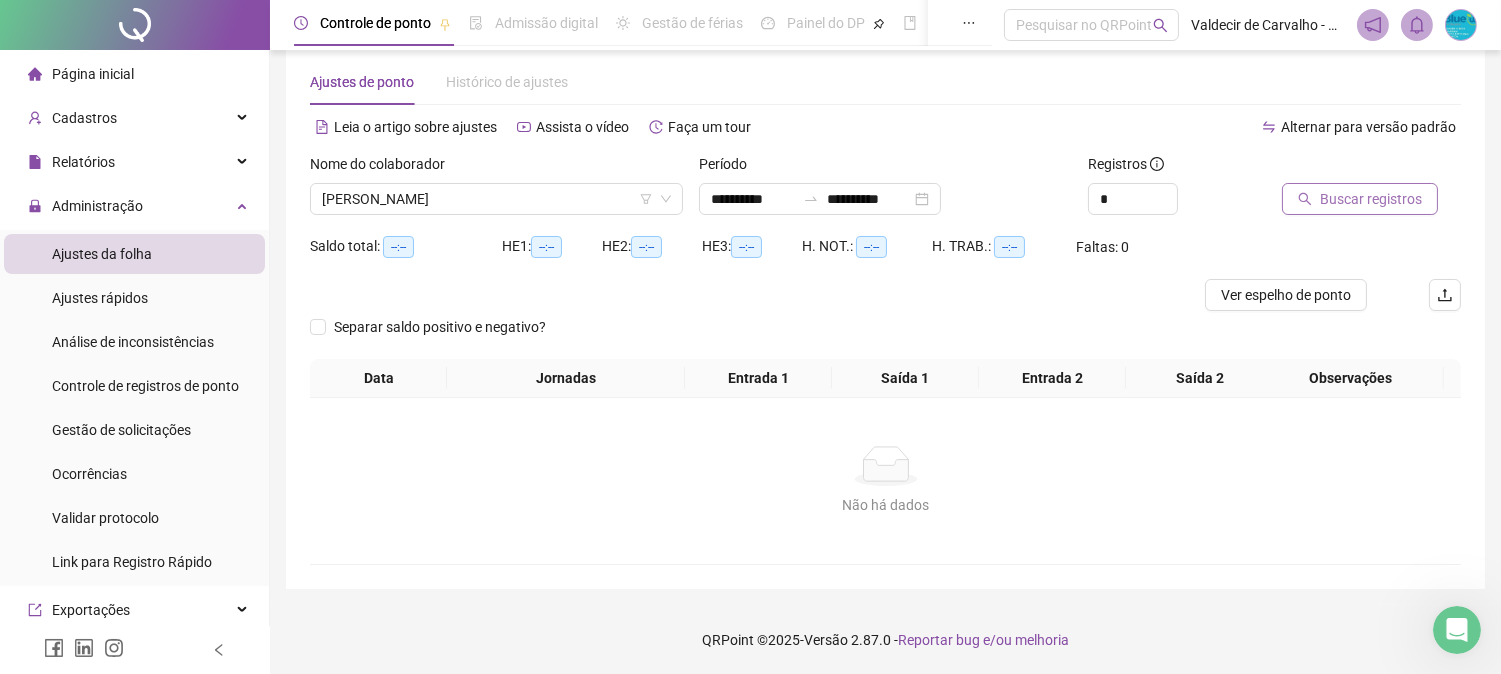 click on "Buscar registros" at bounding box center (1371, 199) 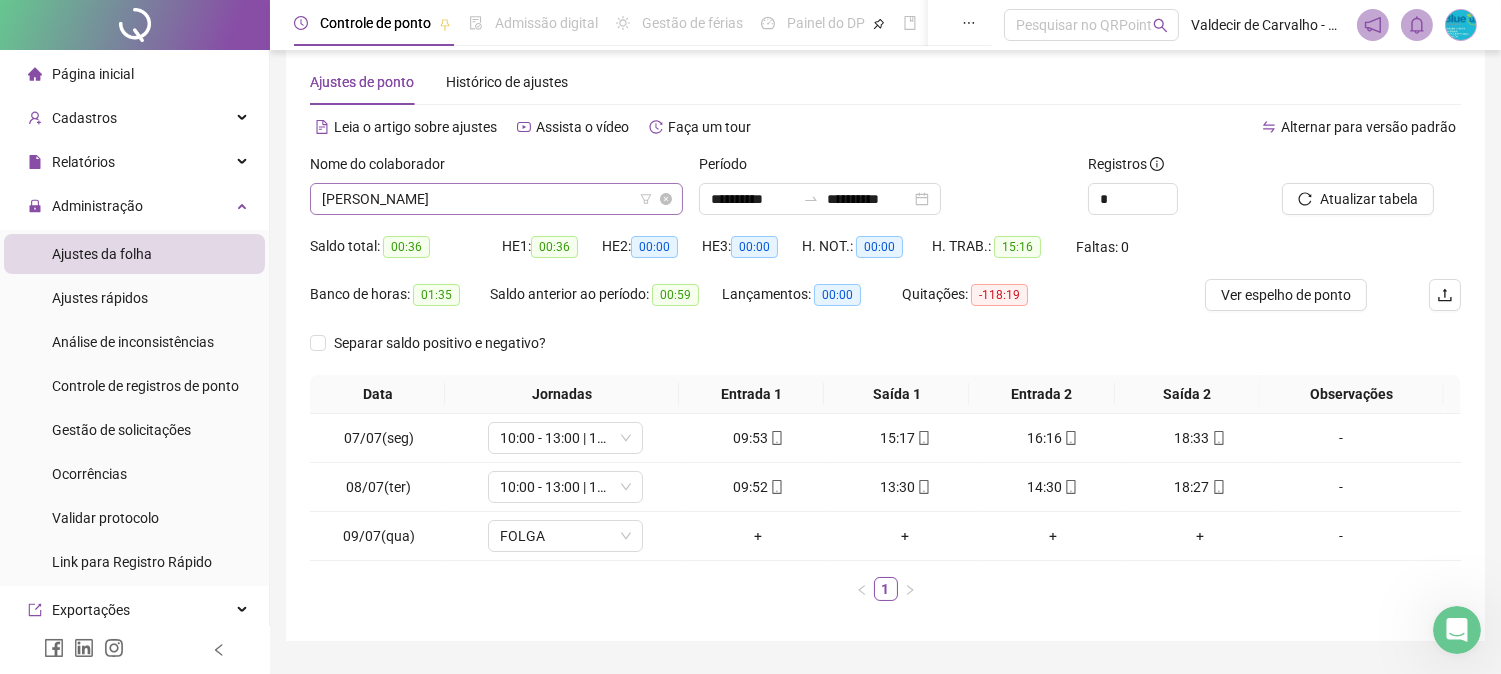 click on "[PERSON_NAME]" at bounding box center (496, 199) 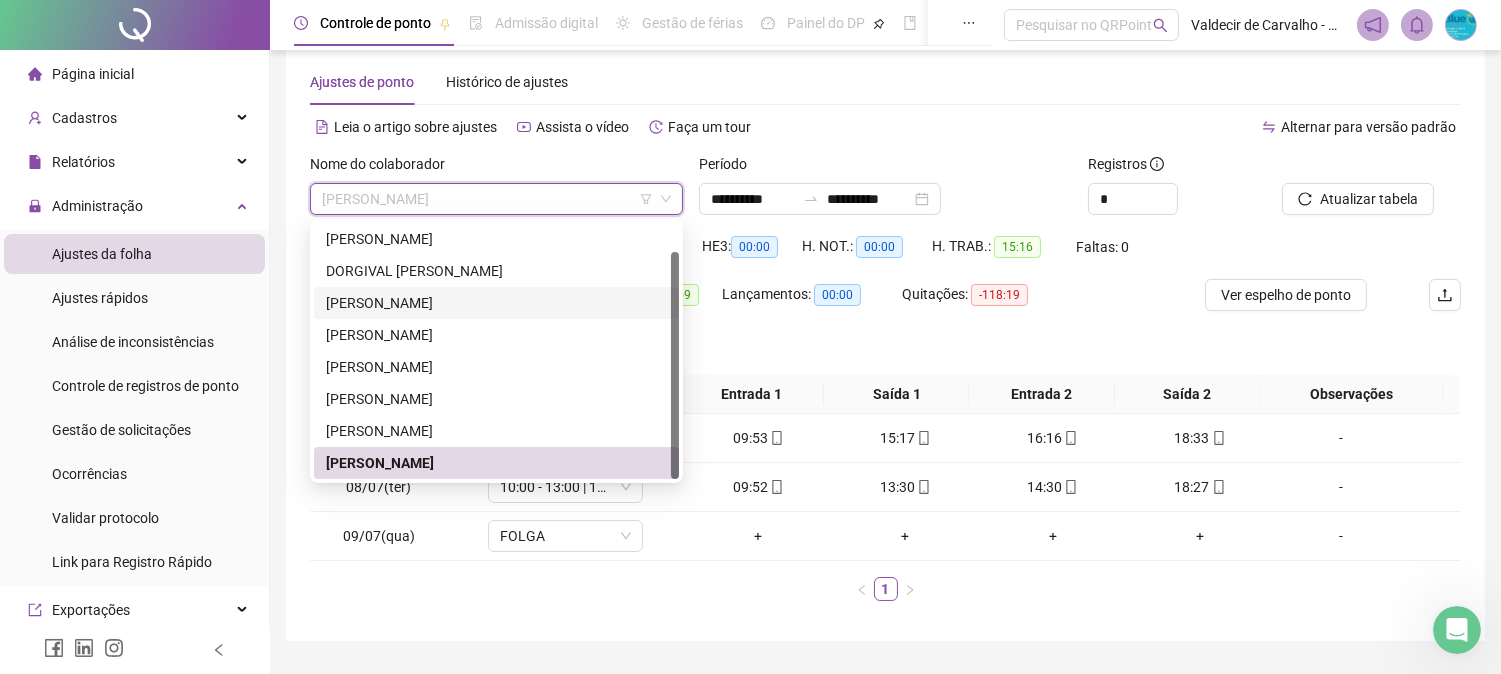 scroll, scrollTop: 0, scrollLeft: 0, axis: both 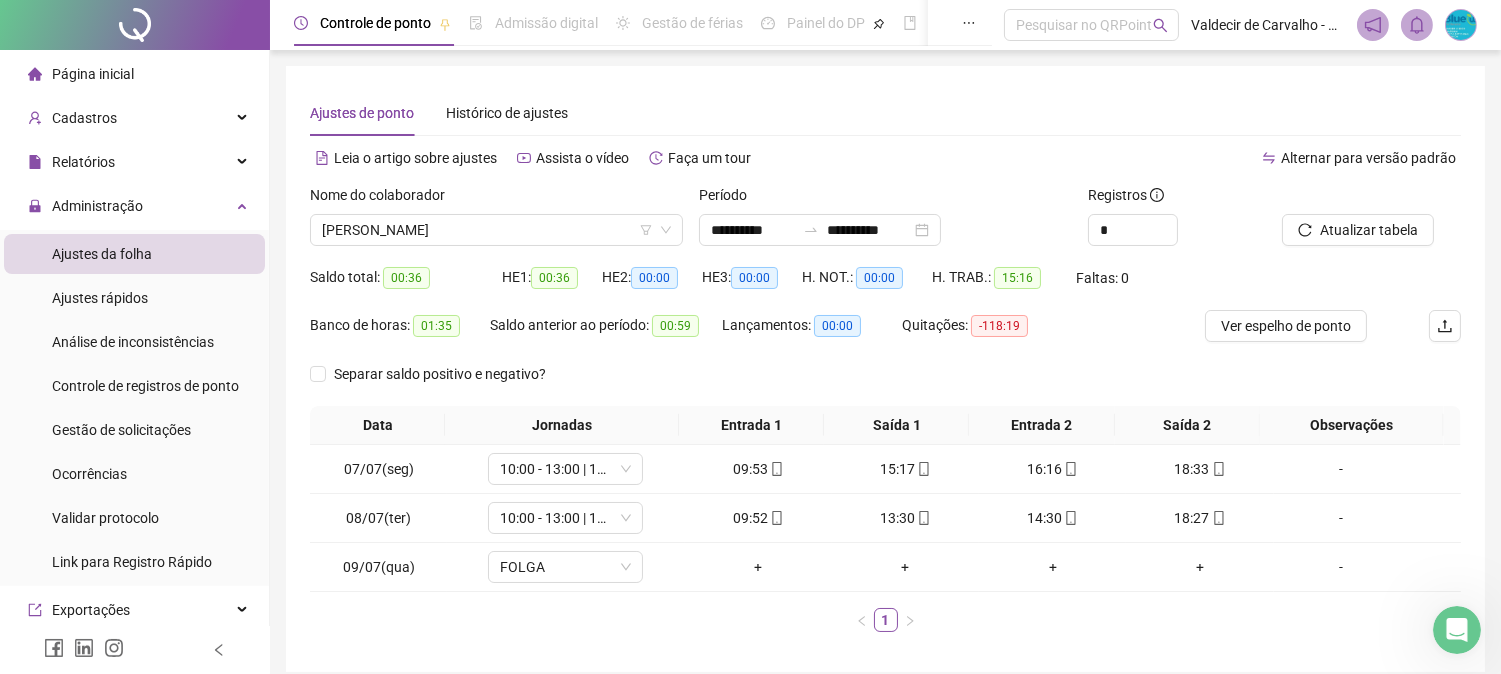 click on "Leia o artigo sobre ajustes Assista o vídeo Faça um tour" at bounding box center [598, 158] 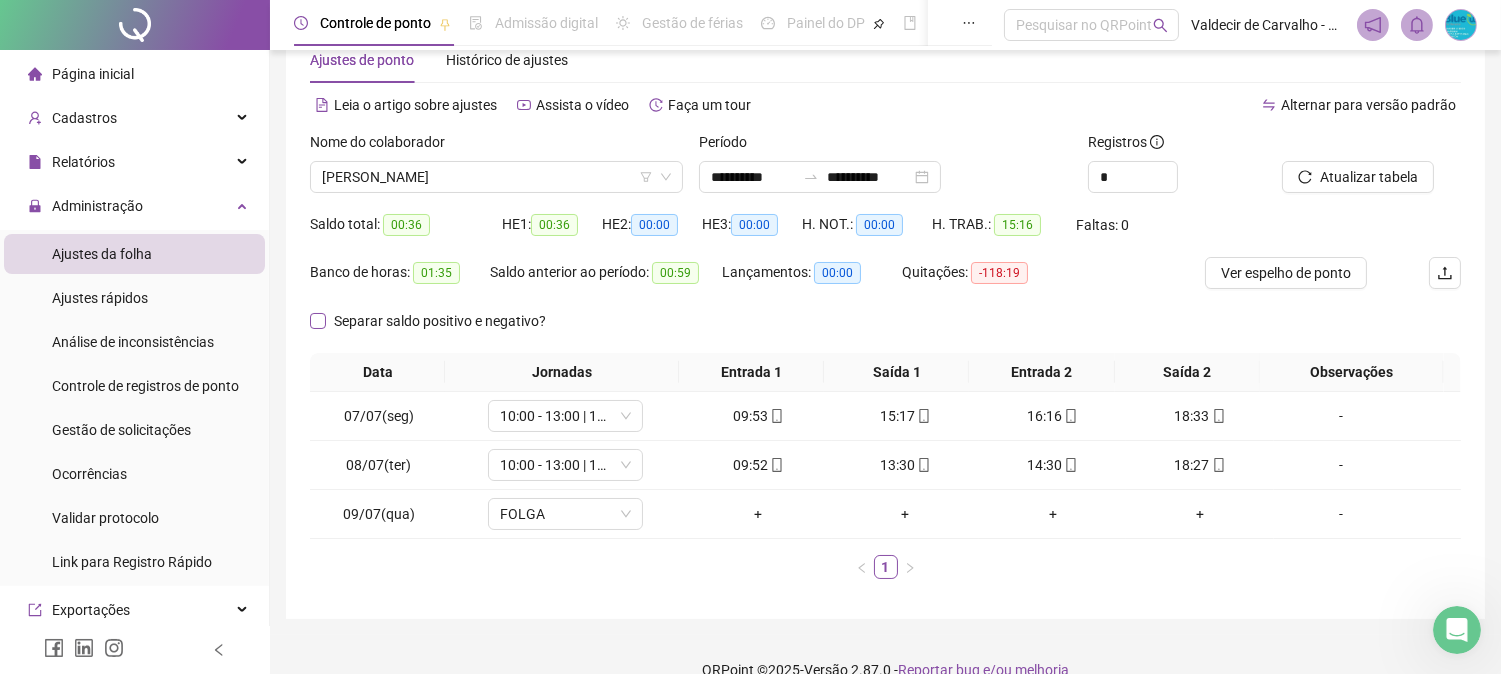 scroll, scrollTop: 83, scrollLeft: 0, axis: vertical 